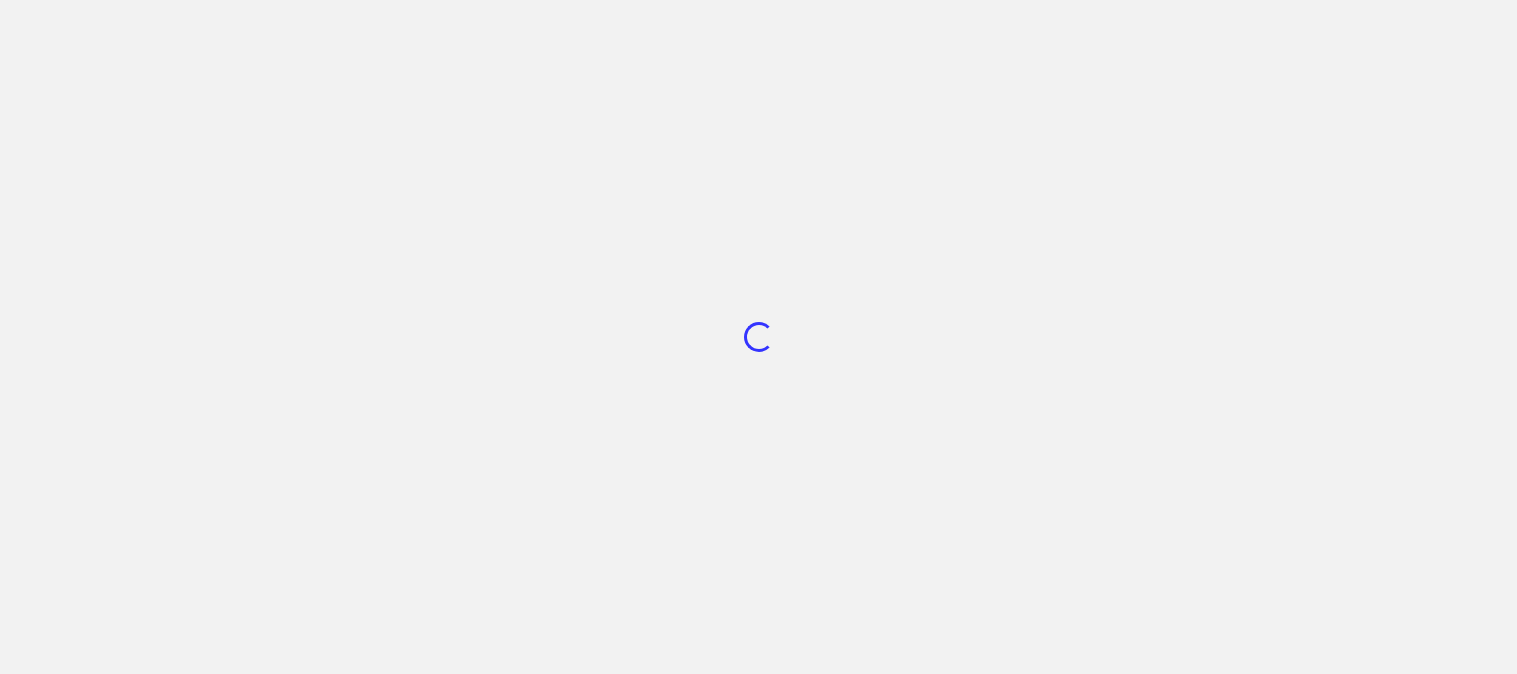 scroll, scrollTop: 0, scrollLeft: 0, axis: both 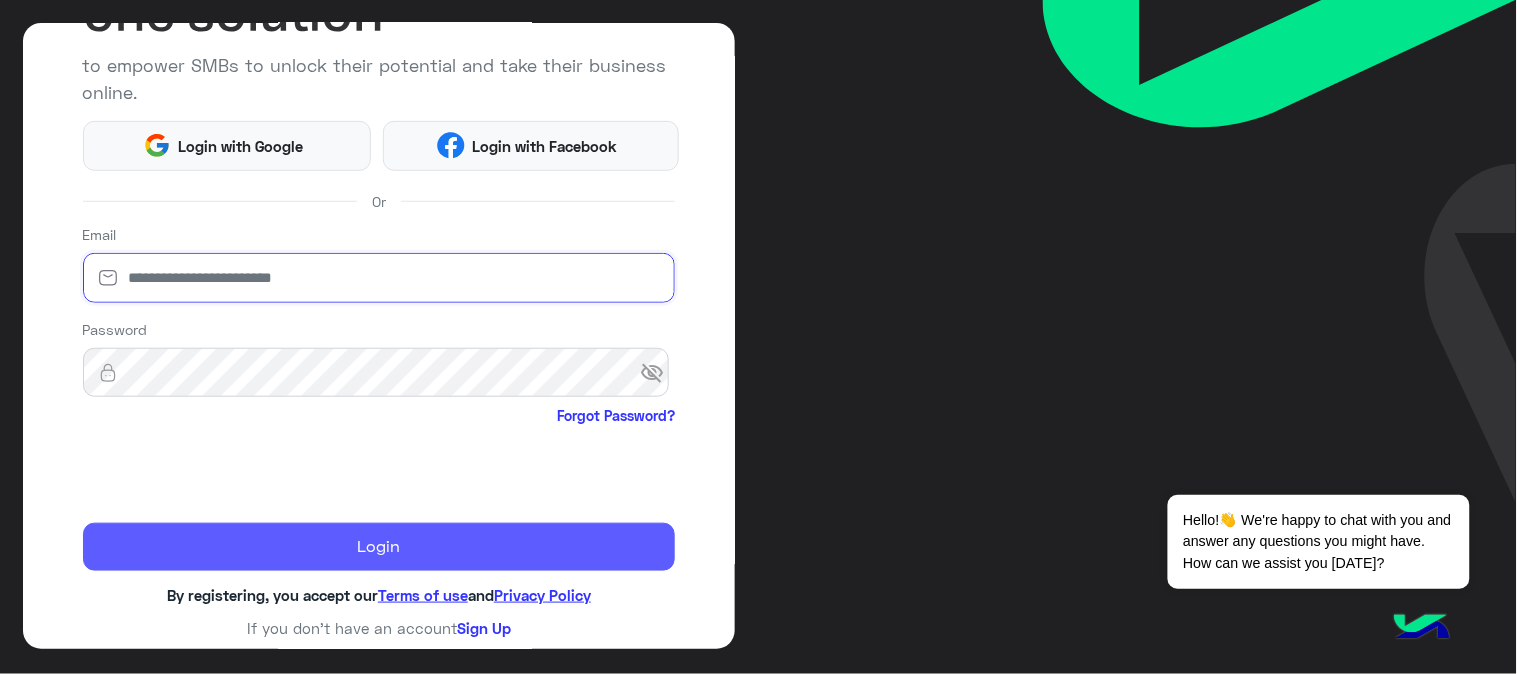 type on "**********" 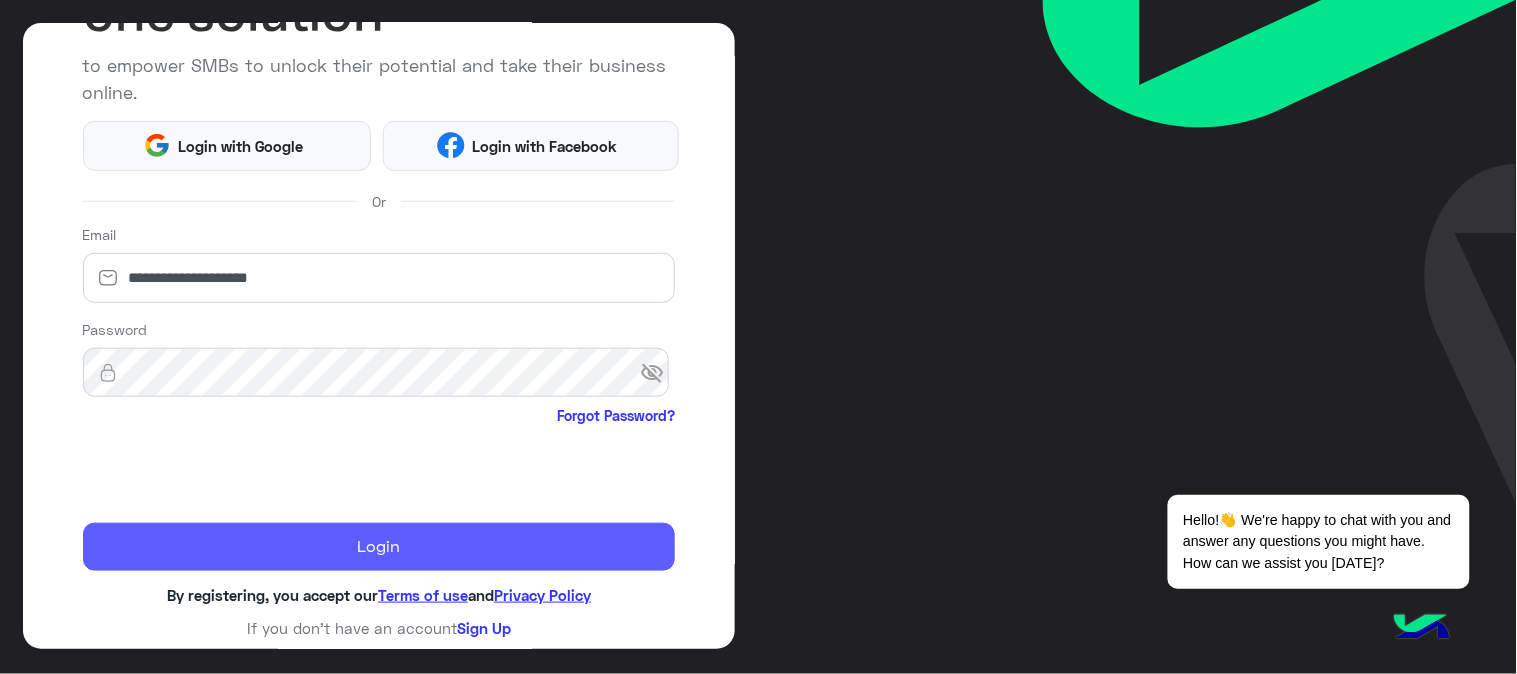 click on "Login" 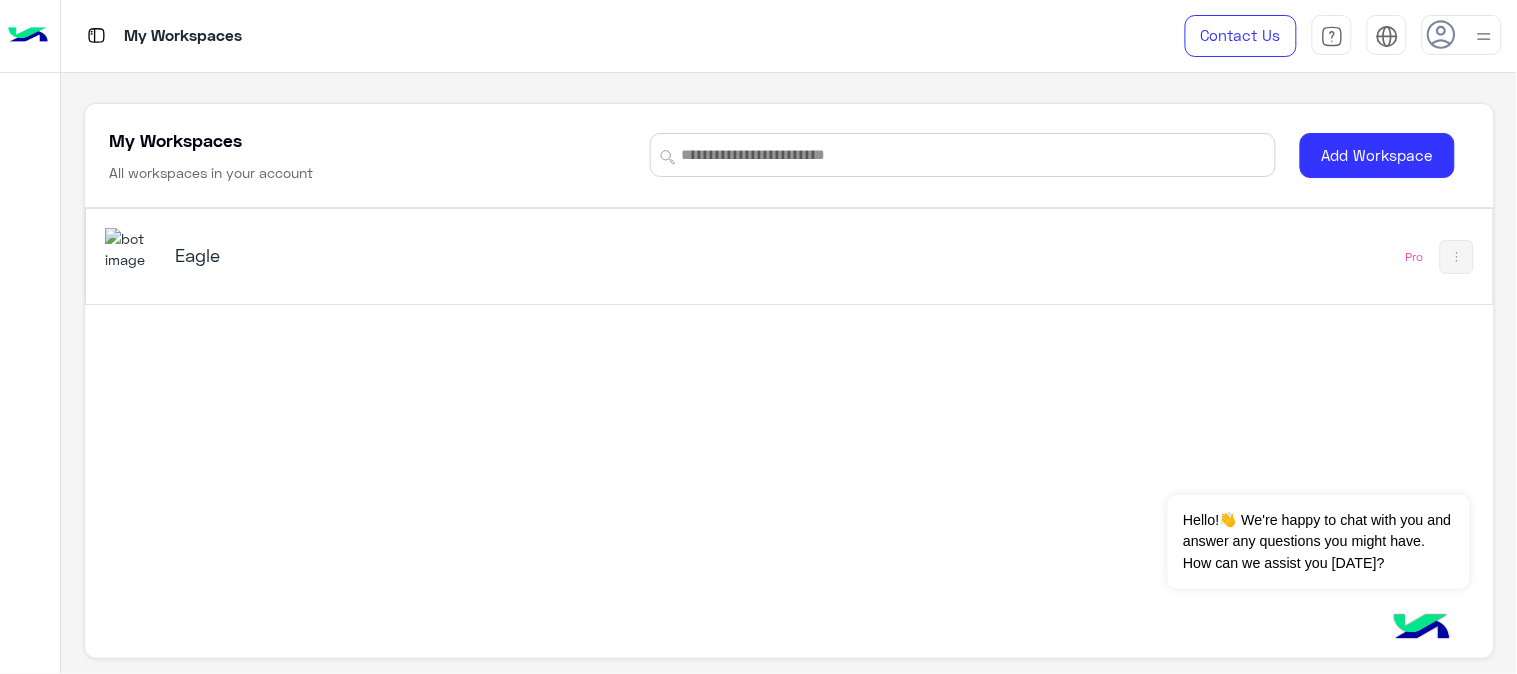 click on "Eagle" at bounding box center (421, 255) 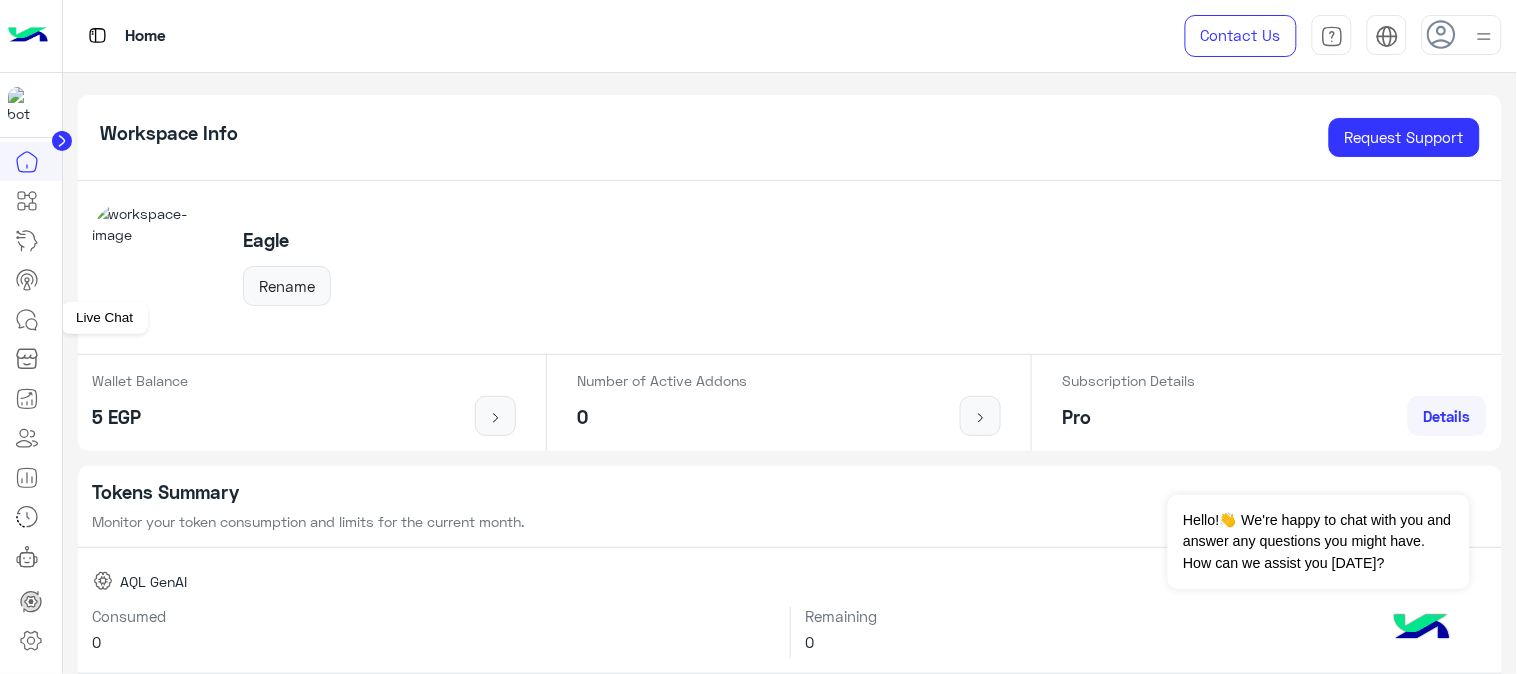click 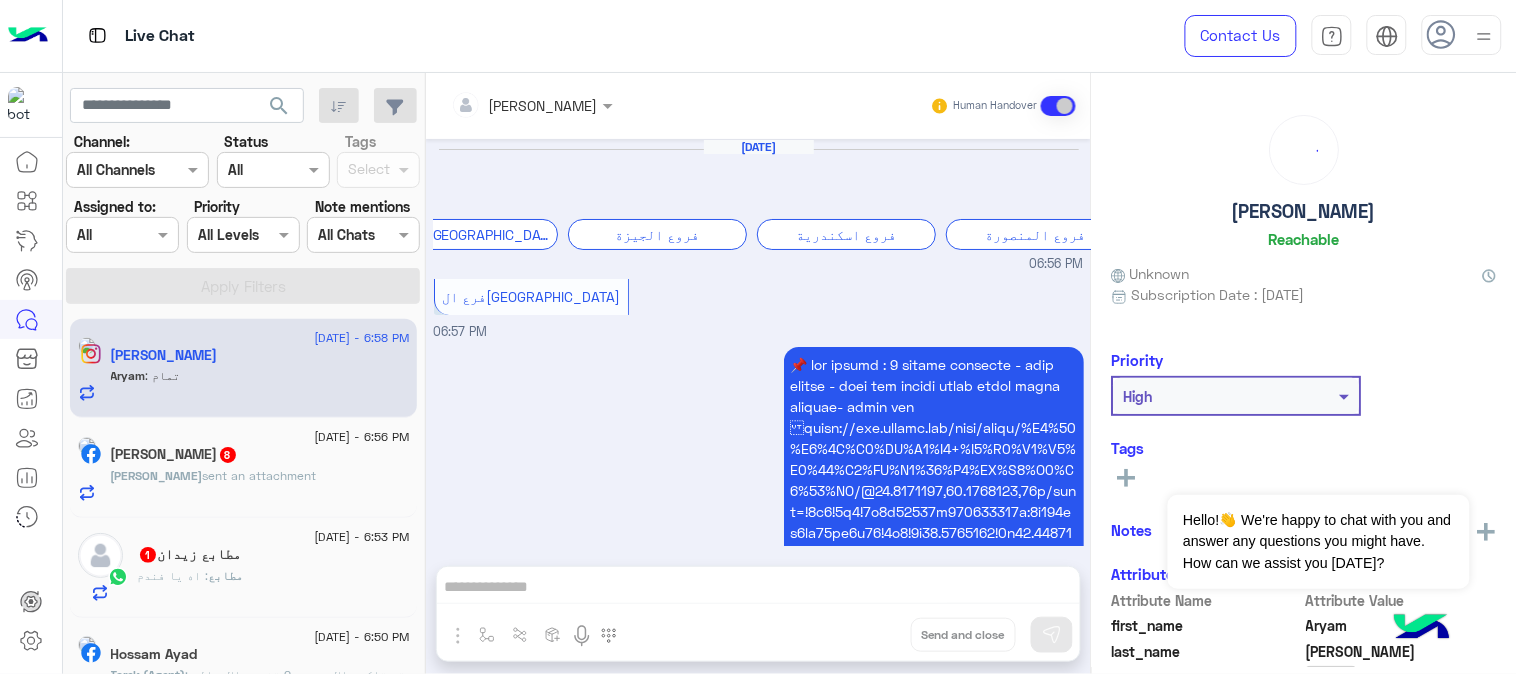scroll, scrollTop: 1045, scrollLeft: 0, axis: vertical 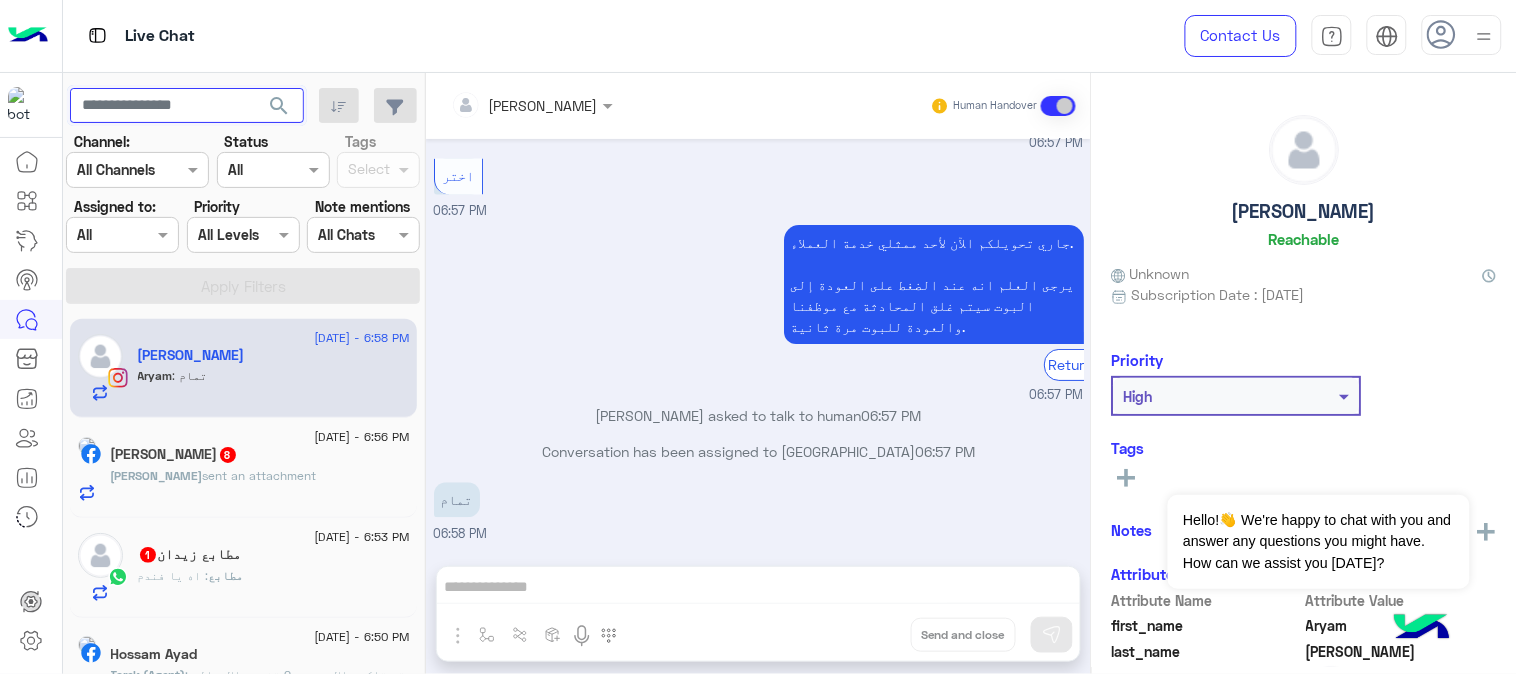 click at bounding box center (187, 106) 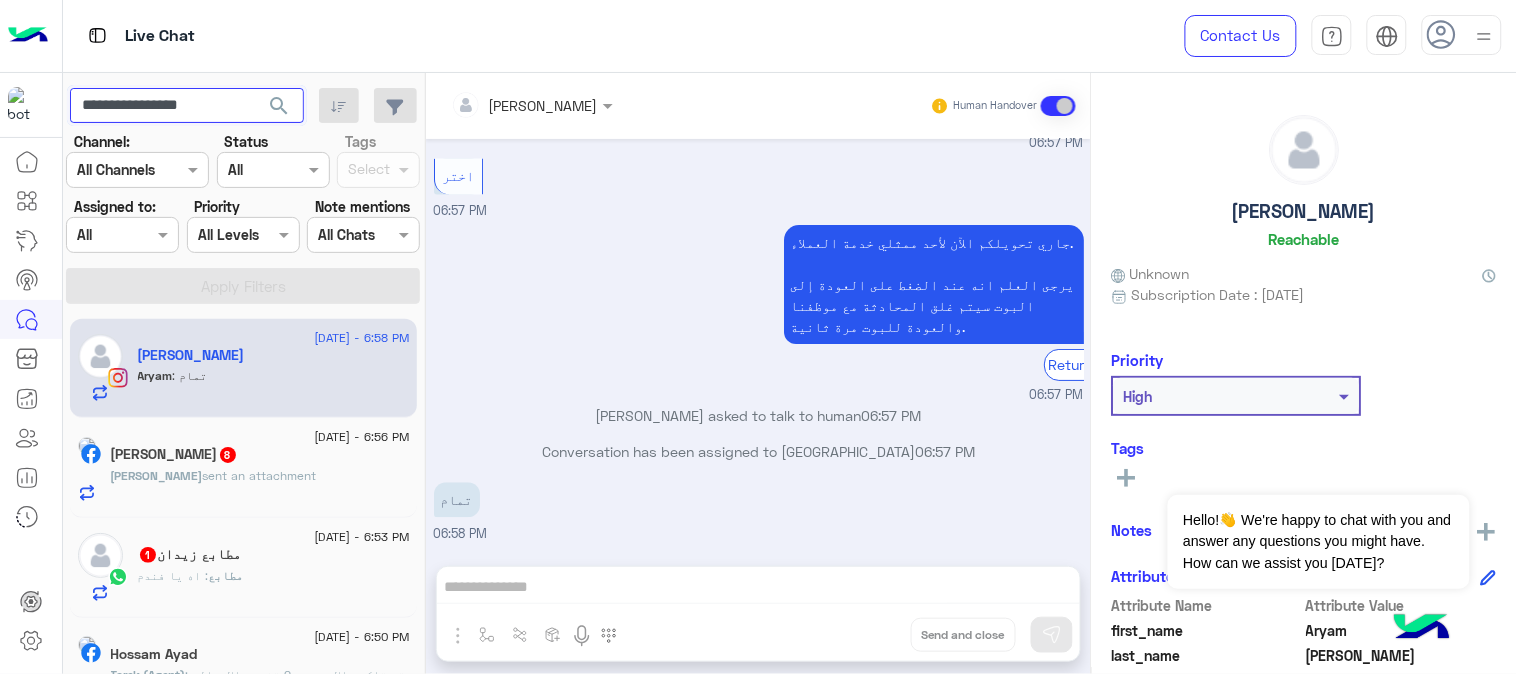 type on "**********" 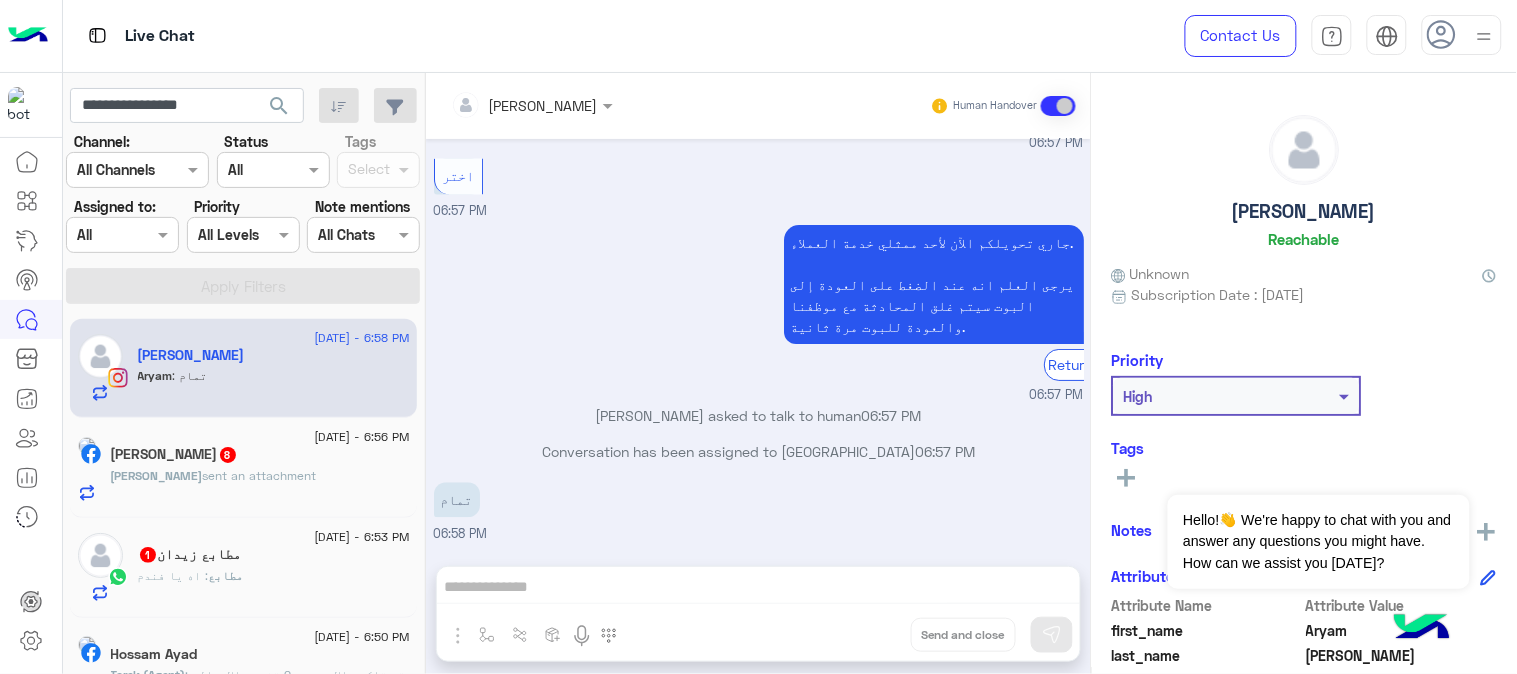 click on "search" 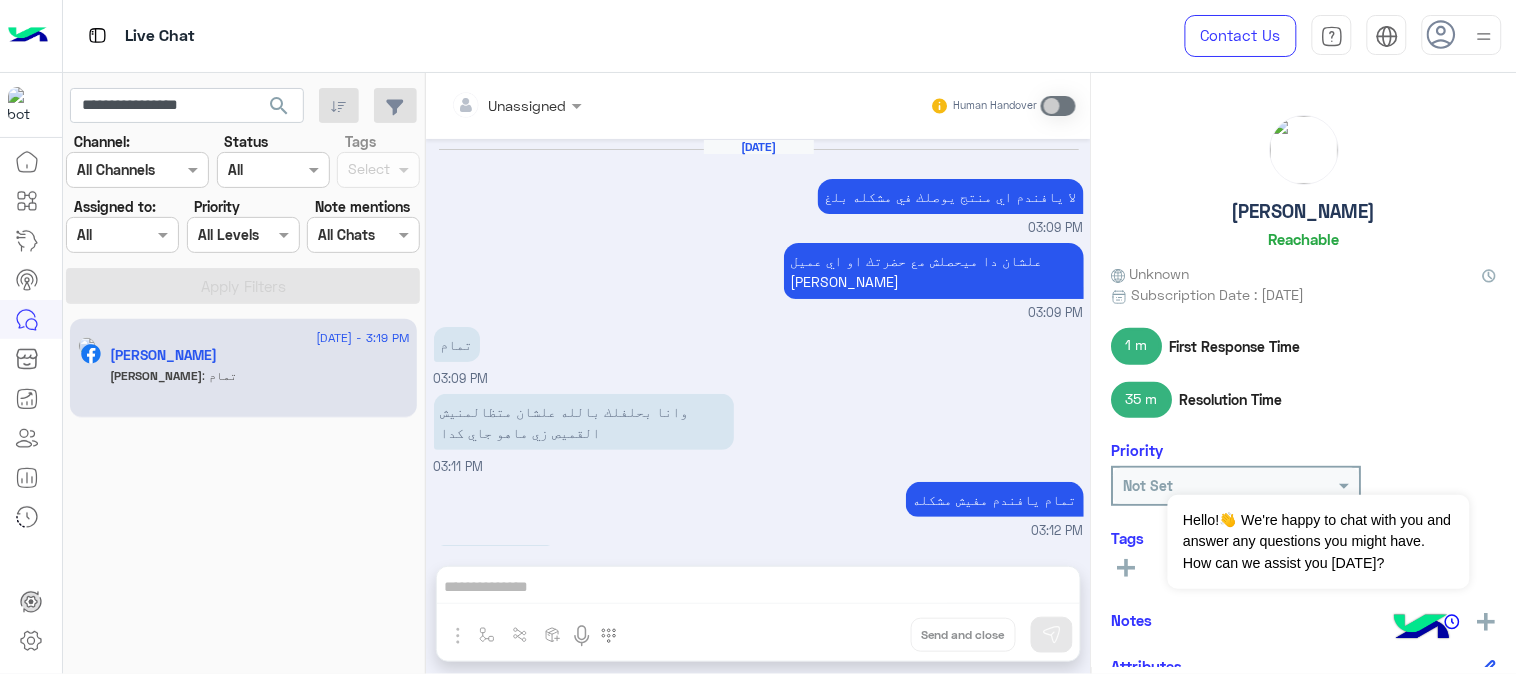 scroll, scrollTop: 335, scrollLeft: 0, axis: vertical 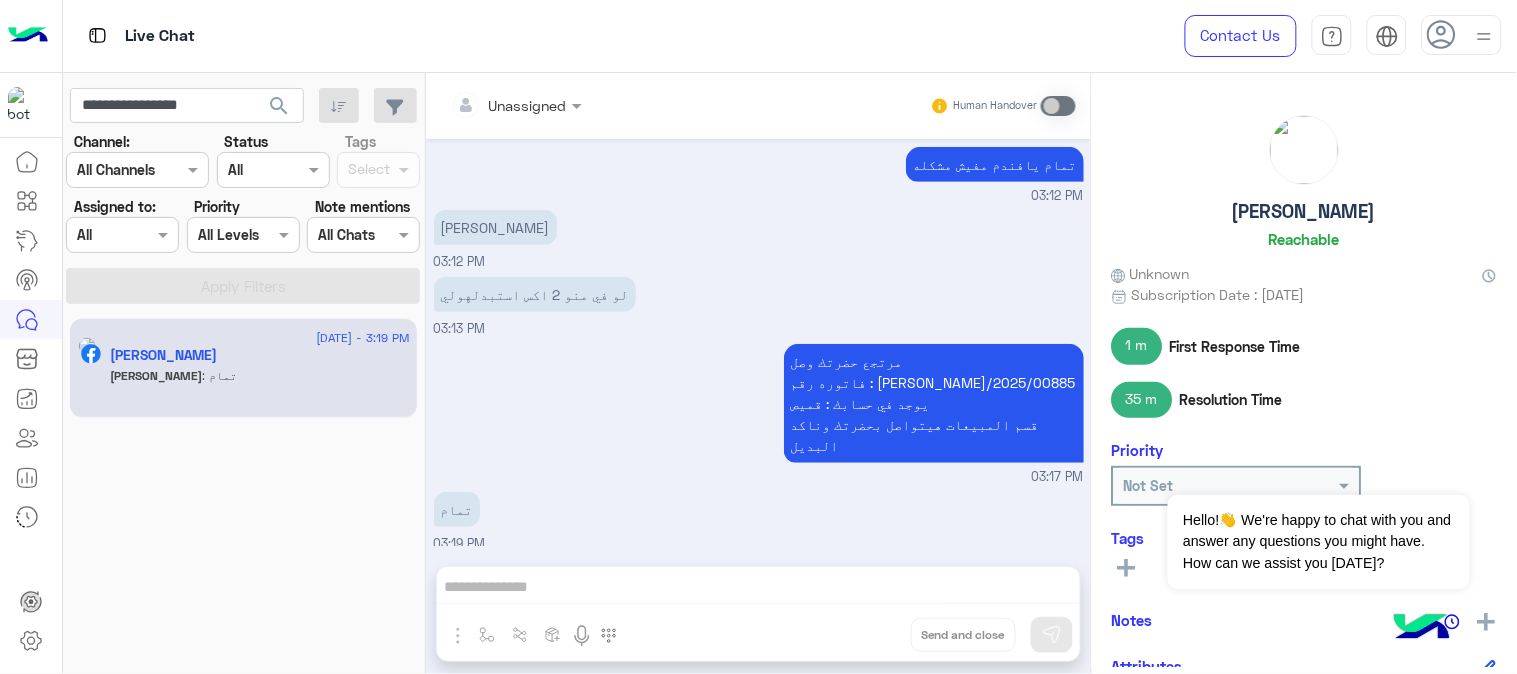 click on ": تمام" 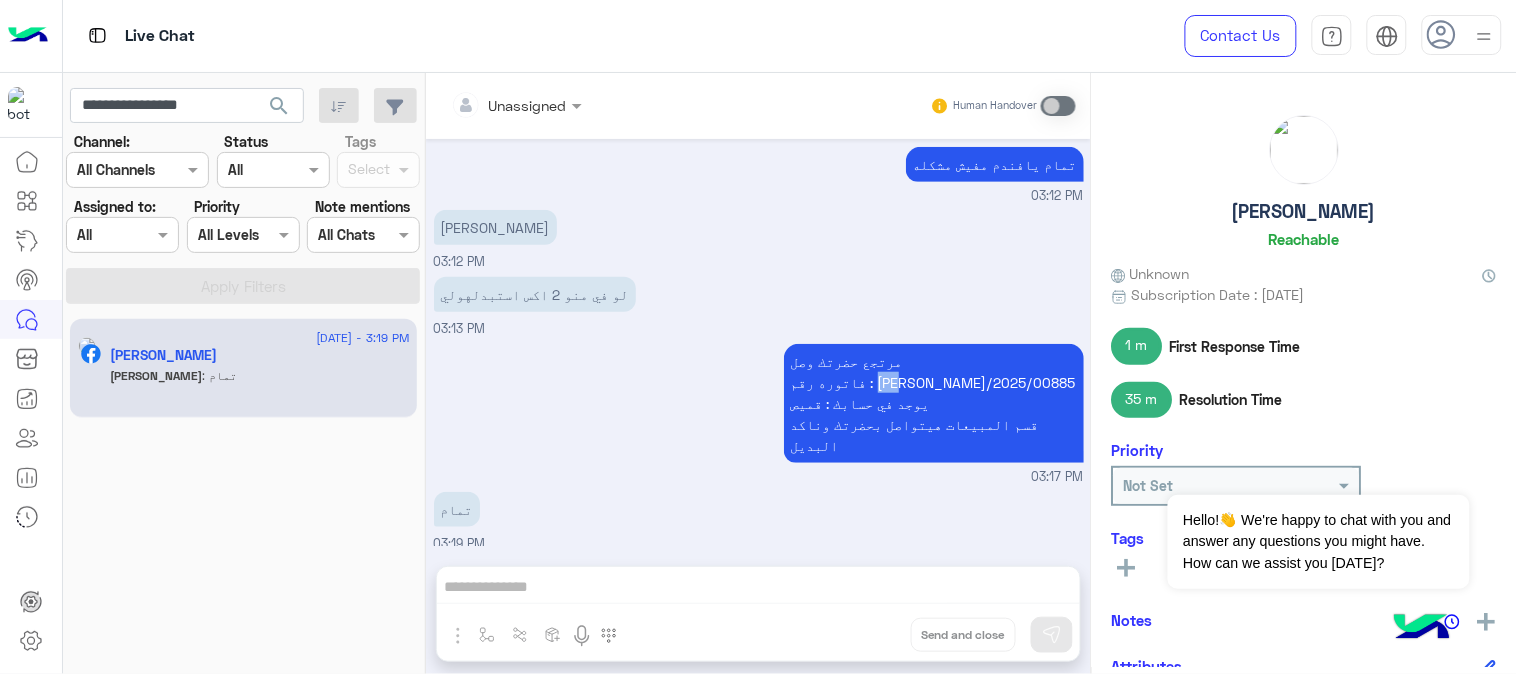 click on "مرتجع حضرتك وصل  فاتوره رقم :  RON/2025/00885 يوجد في حسابك :  قميص  قسم المبيعات هيتواصل بحضرتك وناكد البديل" at bounding box center [934, 403] 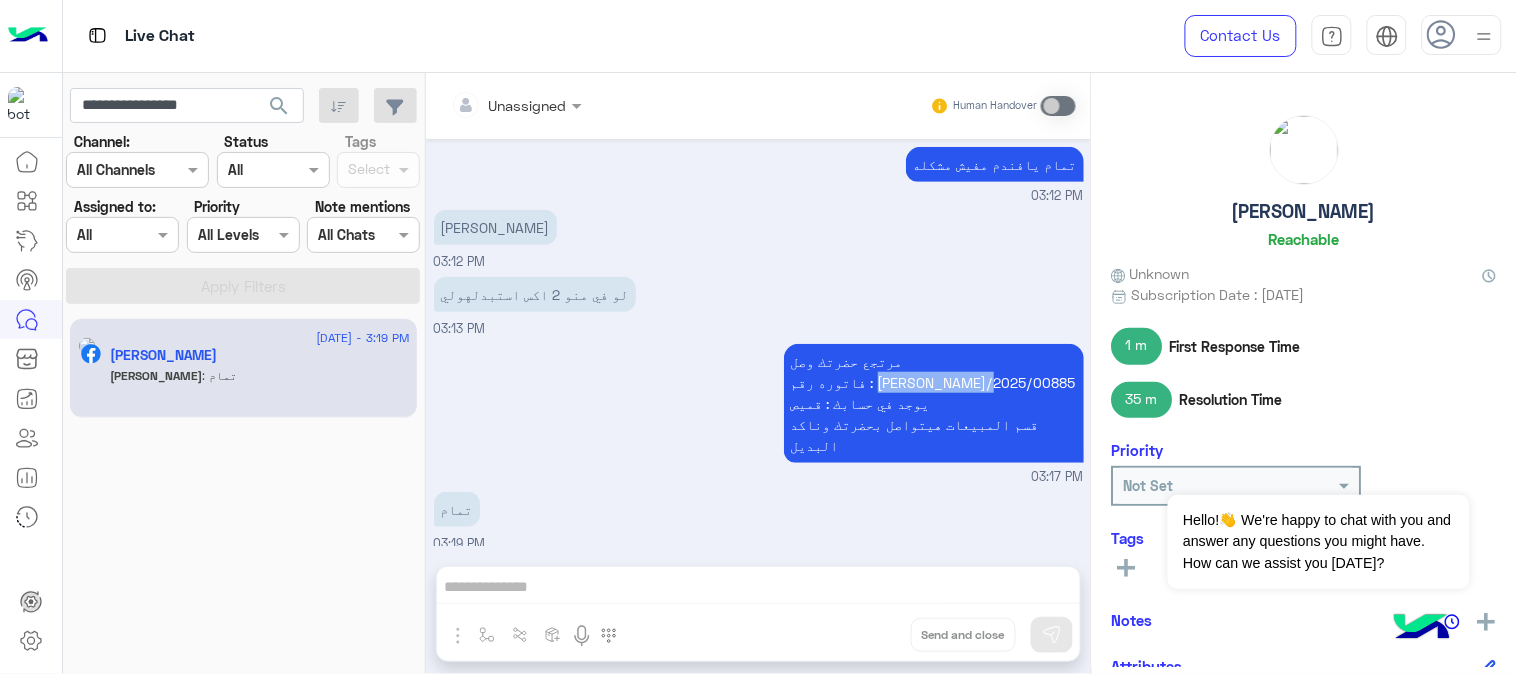 click on "مرتجع حضرتك وصل  فاتوره رقم :  RON/2025/00885 يوجد في حسابك :  قميص  قسم المبيعات هيتواصل بحضرتك وناكد البديل" at bounding box center (934, 403) 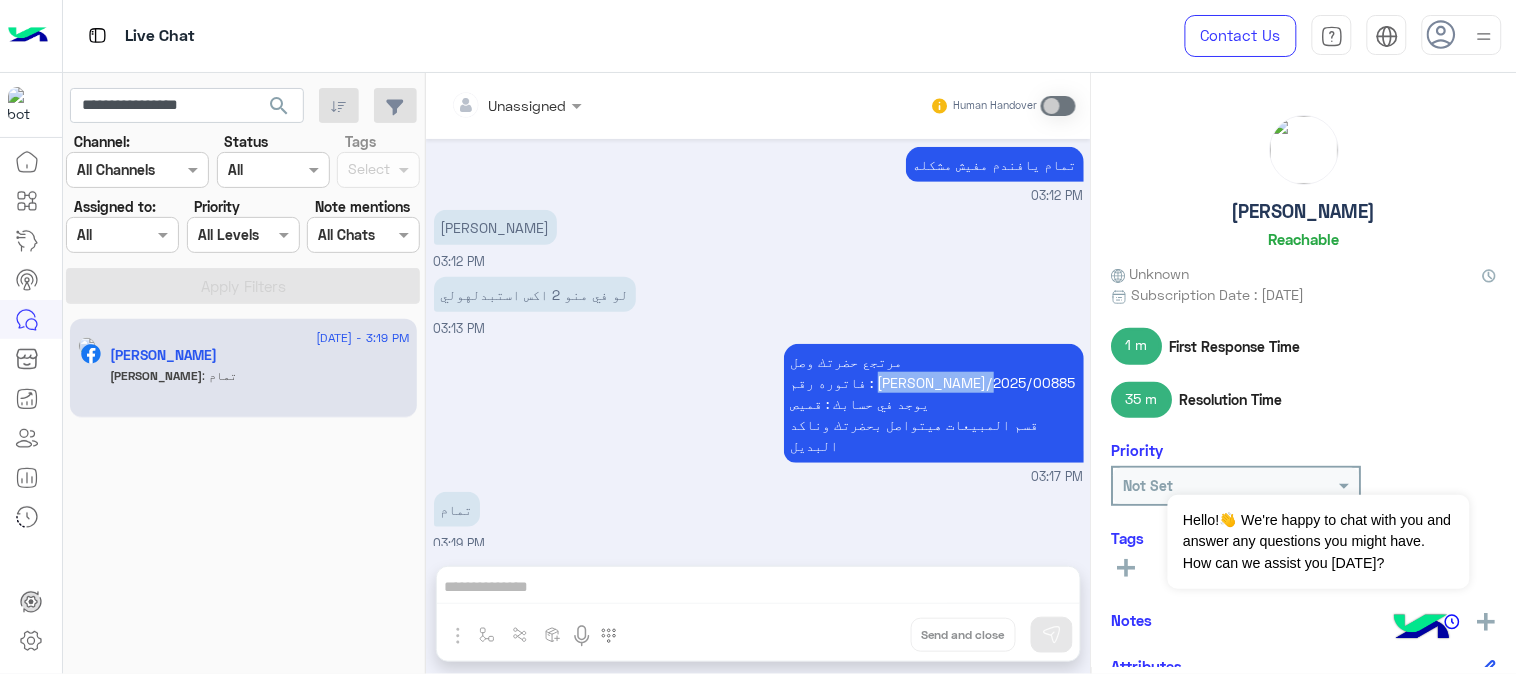 click on "Unassigned Human Handover     [DATE]  لا يافندم اي منتج يوصلك في مشكله بلغ    03:09 PM  علشان دا ميحصلش مع حضرتك او اي عميل تاني    03:09 PM  تمام   03:09 PM  وانا بحلفلك بالله علشان متظالمنيش القميص زي ماهو جاي كدا   03:11 PM  تمام يافندم مفيش مشكله    03:12 PM  [PERSON_NAME]   03:12 PM  لو في منو 2 اكس استبدلهولي   03:13 PM  مرتجع حضرتك وصل  فاتوره رقم :  RON/2025/00885 يوجد في حسابك :  قميص  قسم المبيعات هيتواصل بحضرتك وناكد البديل    03:17 PM  تمام   03:19 PM   Conversation has been dropped by Menaam    03:31 PM       Drop   Send and close" at bounding box center [758, 377] 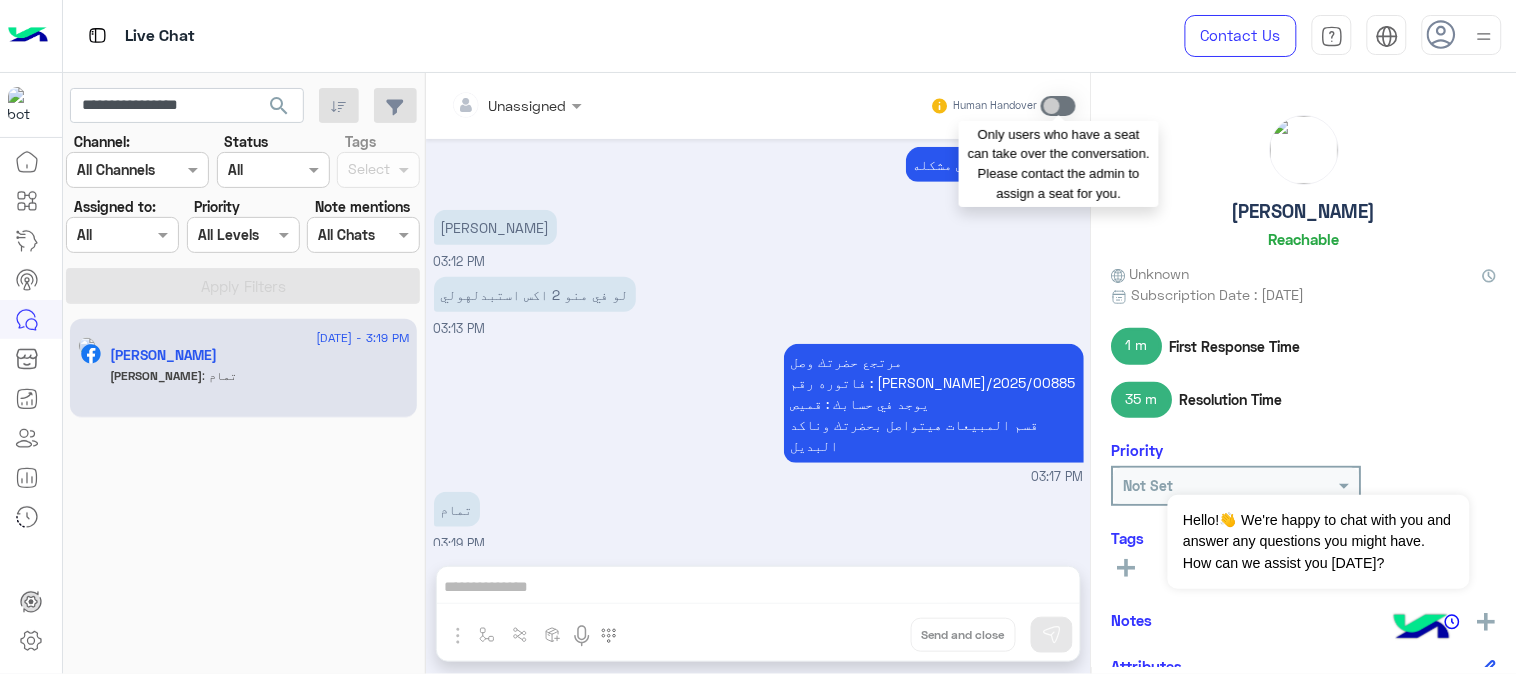 click at bounding box center (1058, 106) 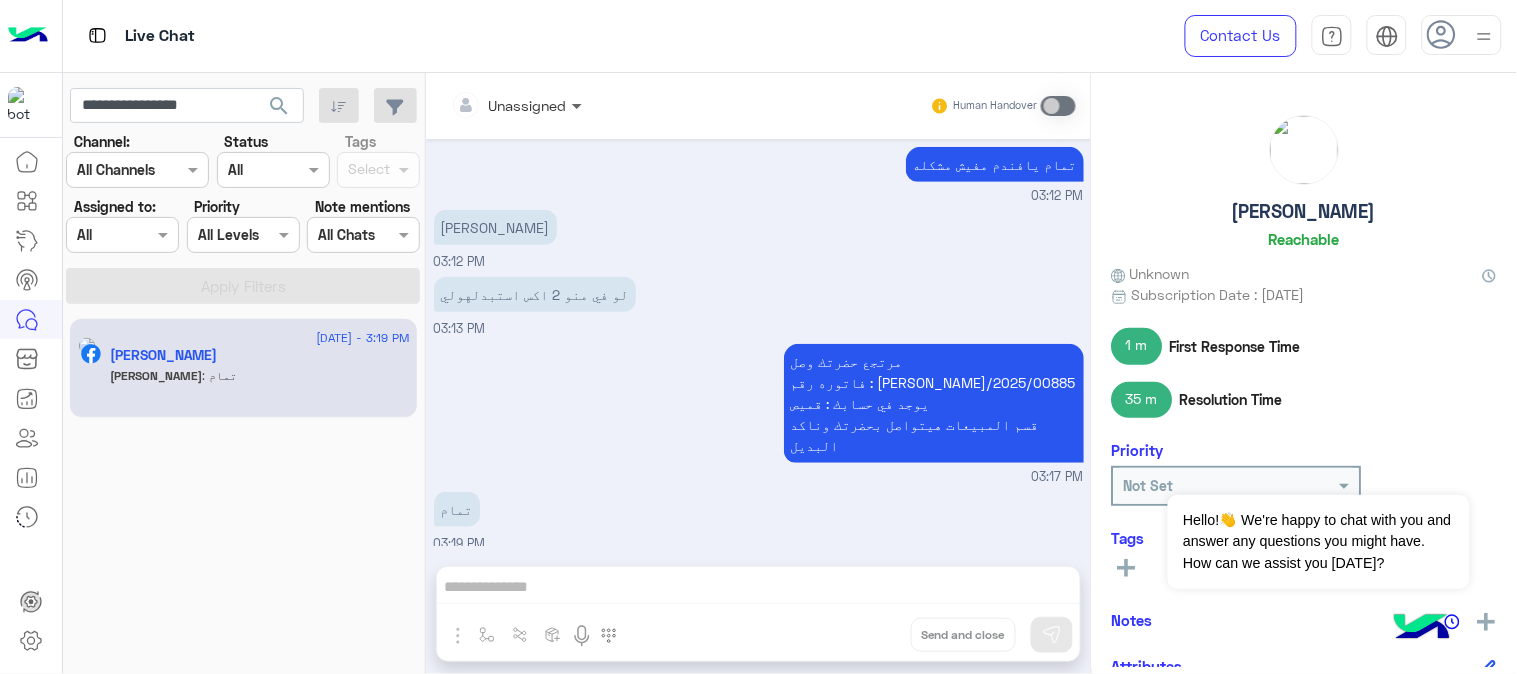 click at bounding box center [579, 105] 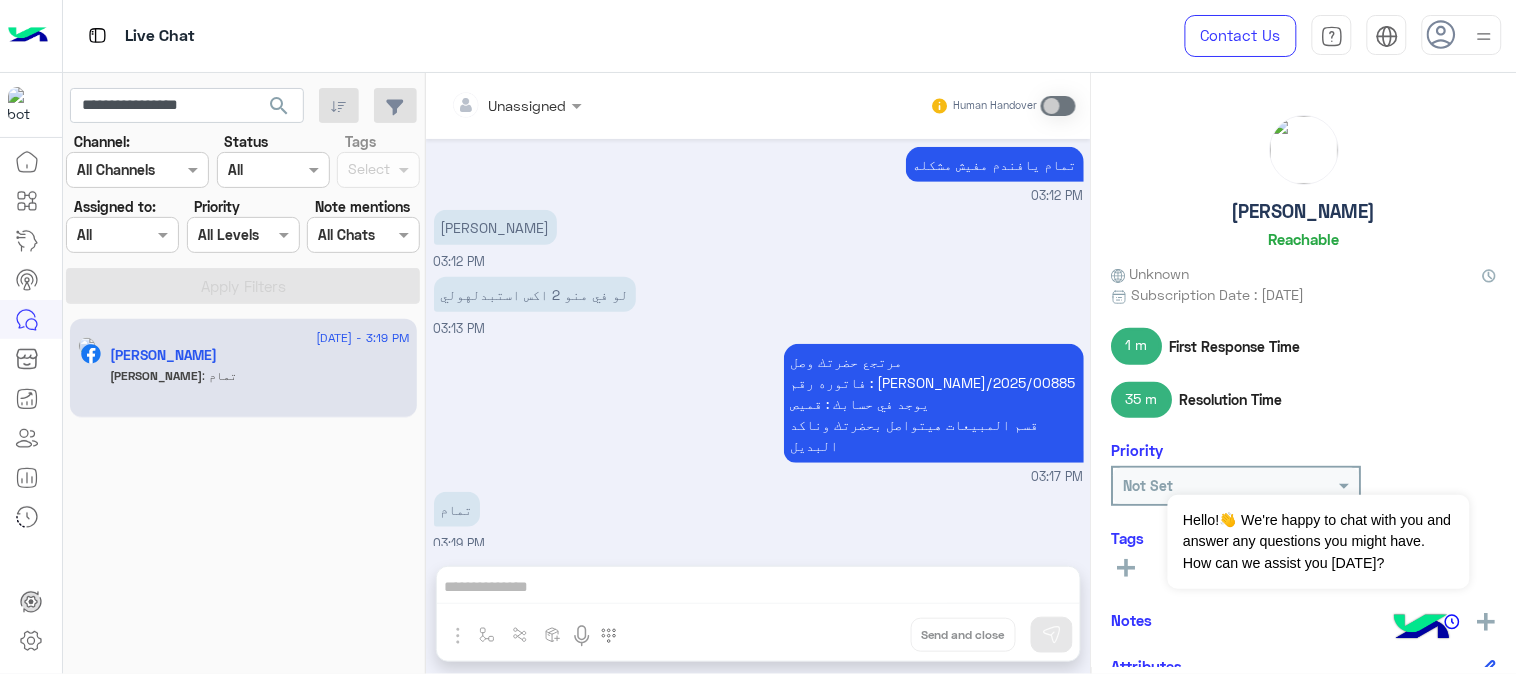 click at bounding box center (516, 104) 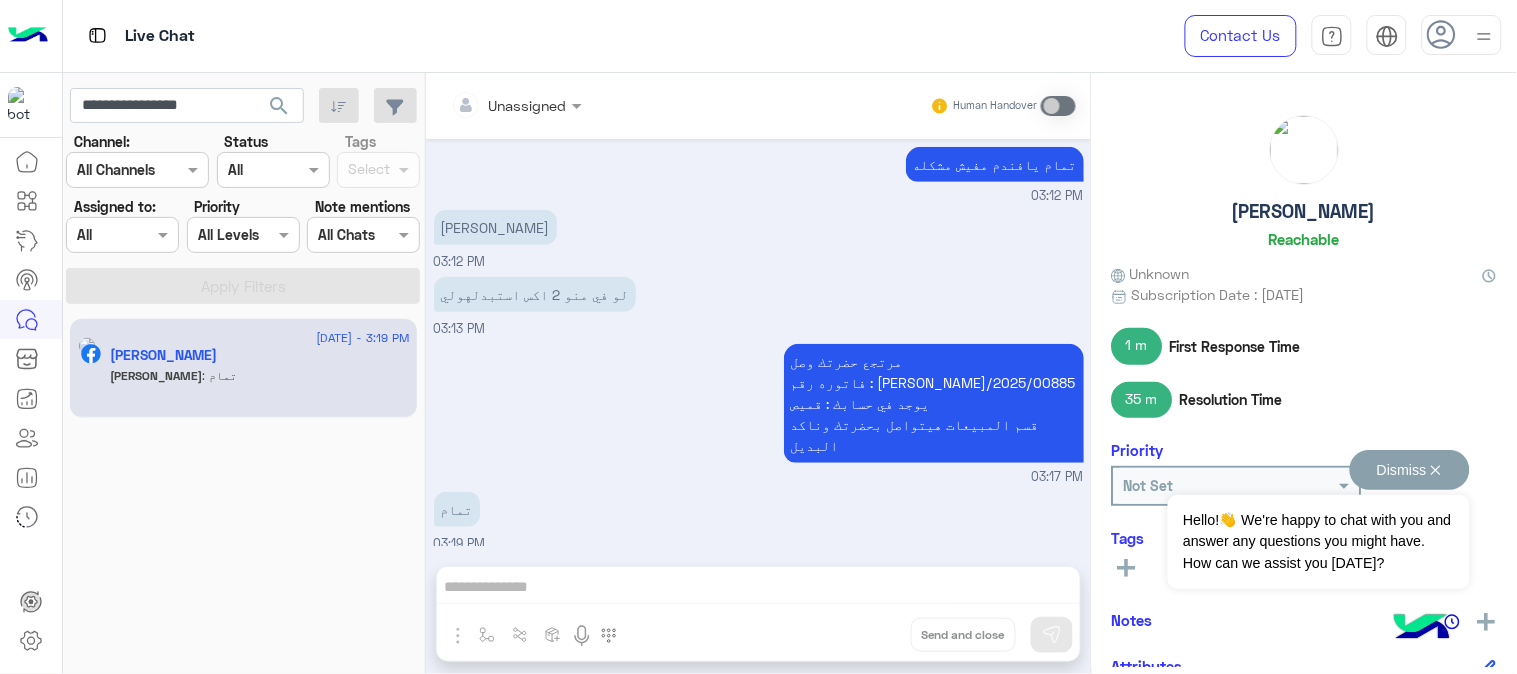 click on "Dismiss ✕" at bounding box center (1410, 470) 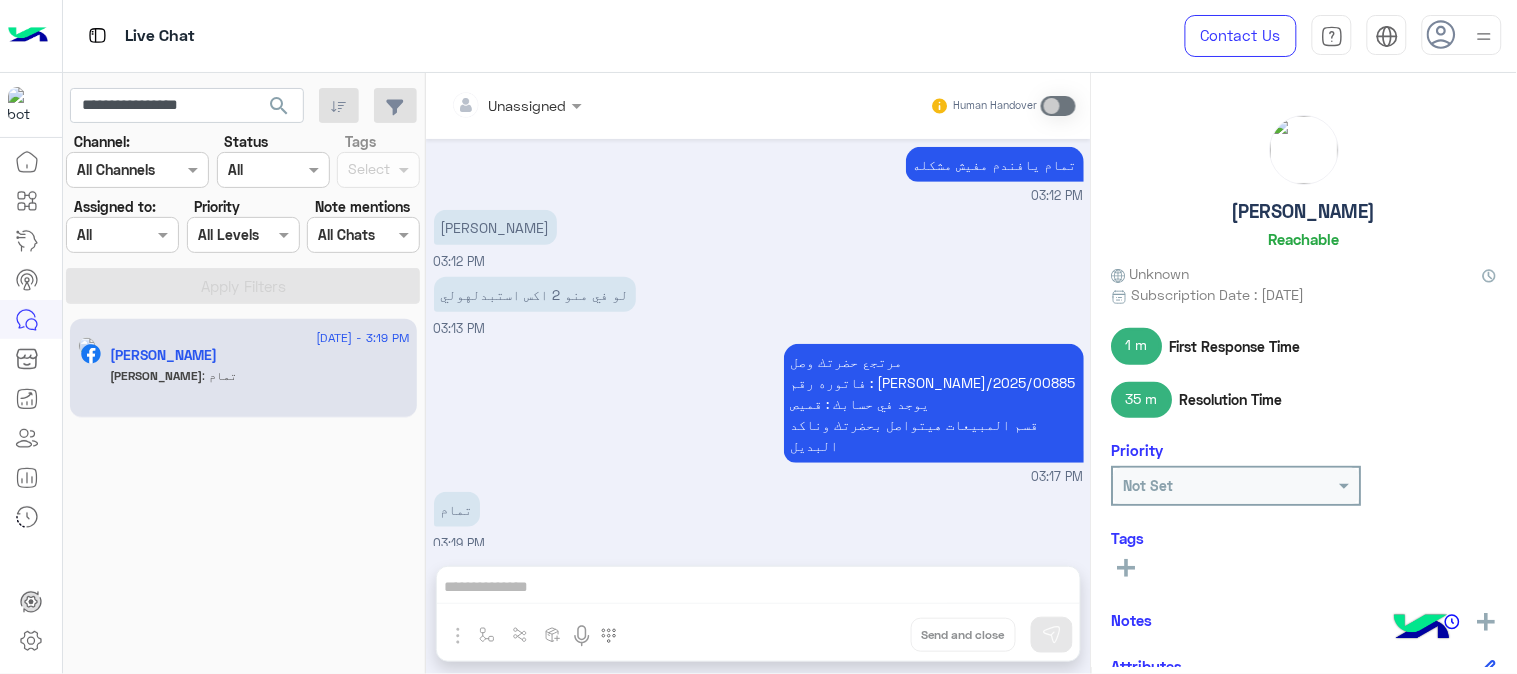 click on "Human Handover" at bounding box center [1003, 106] 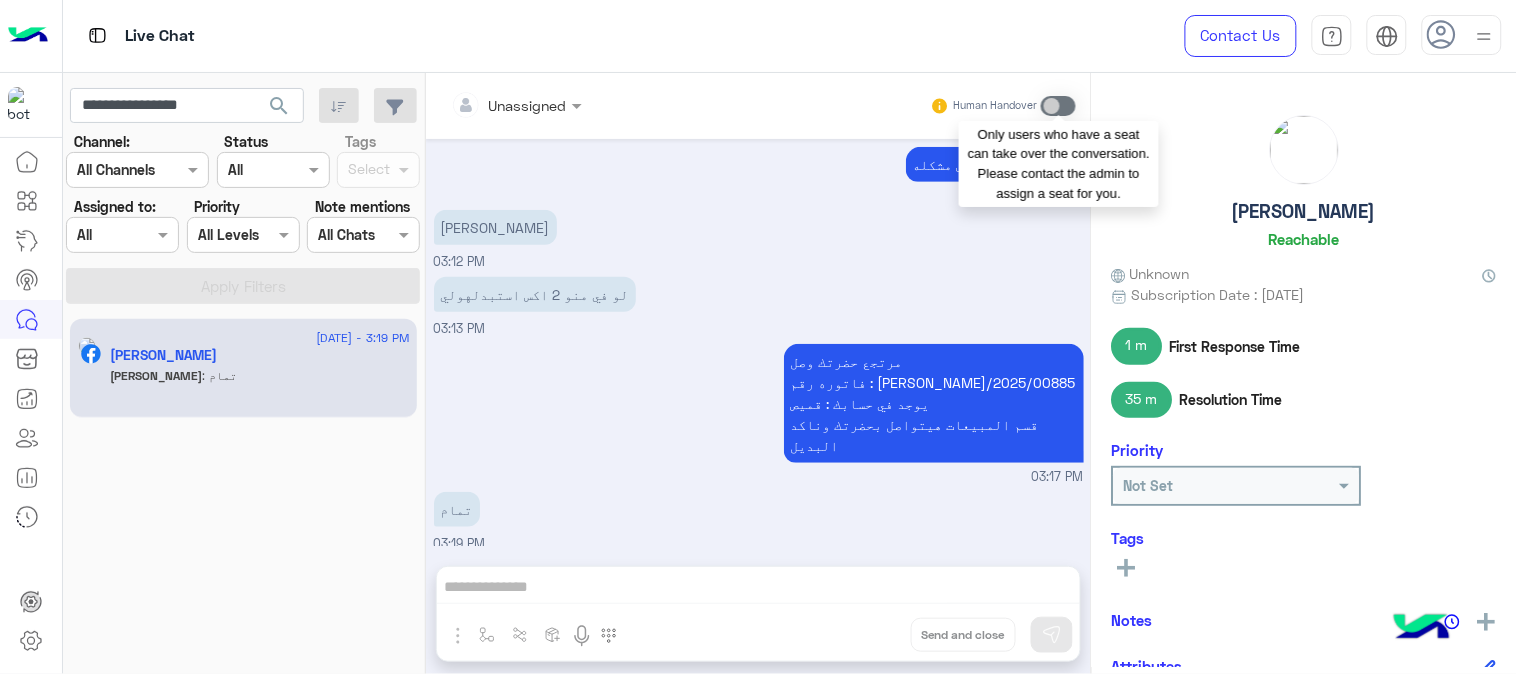 click at bounding box center [1058, 106] 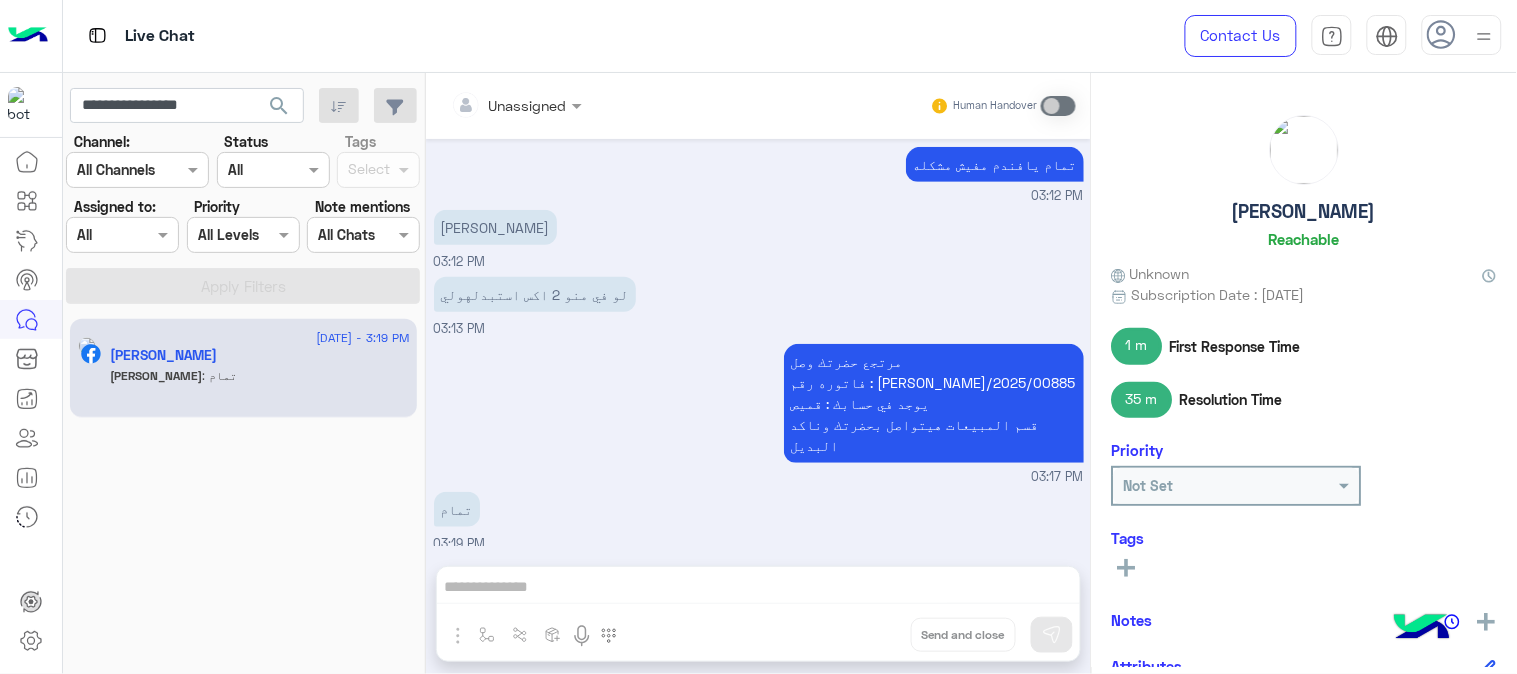 click at bounding box center (516, 104) 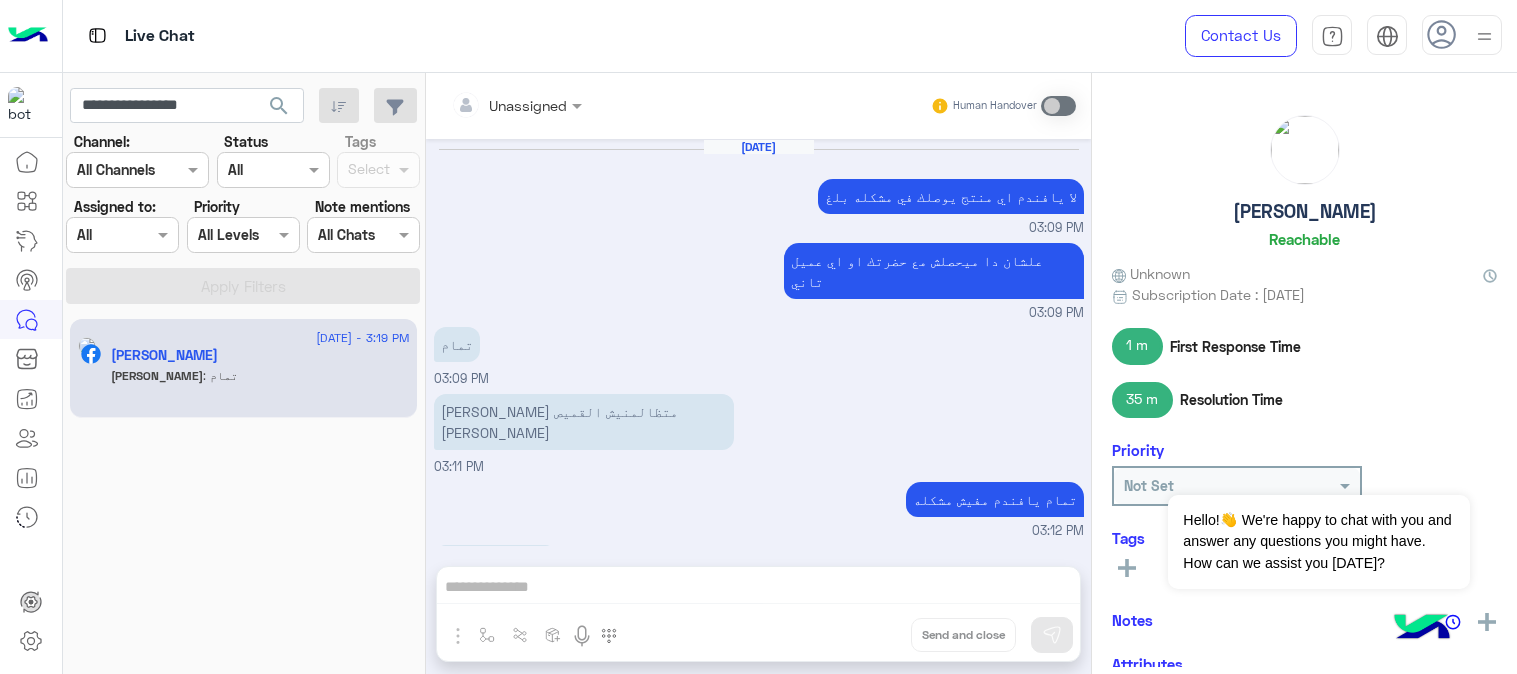 scroll, scrollTop: 0, scrollLeft: 0, axis: both 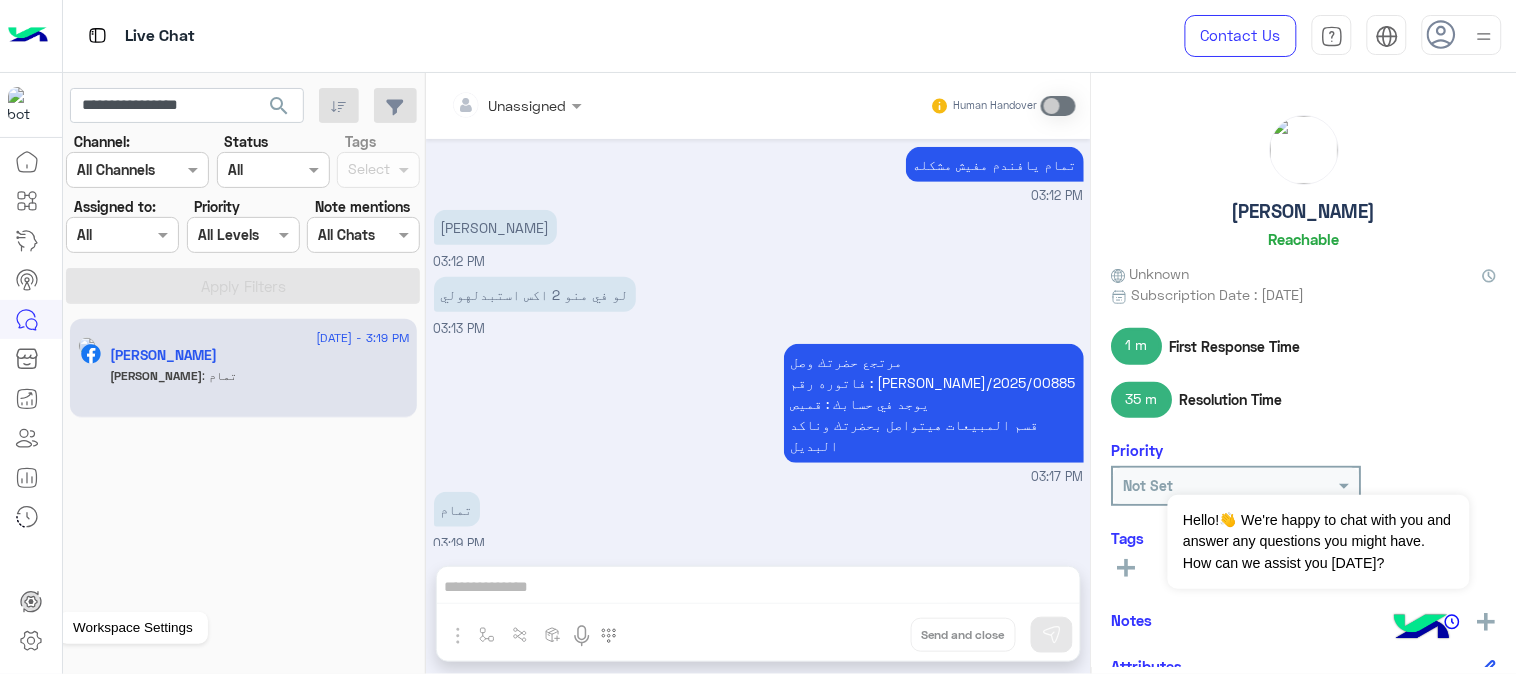 click 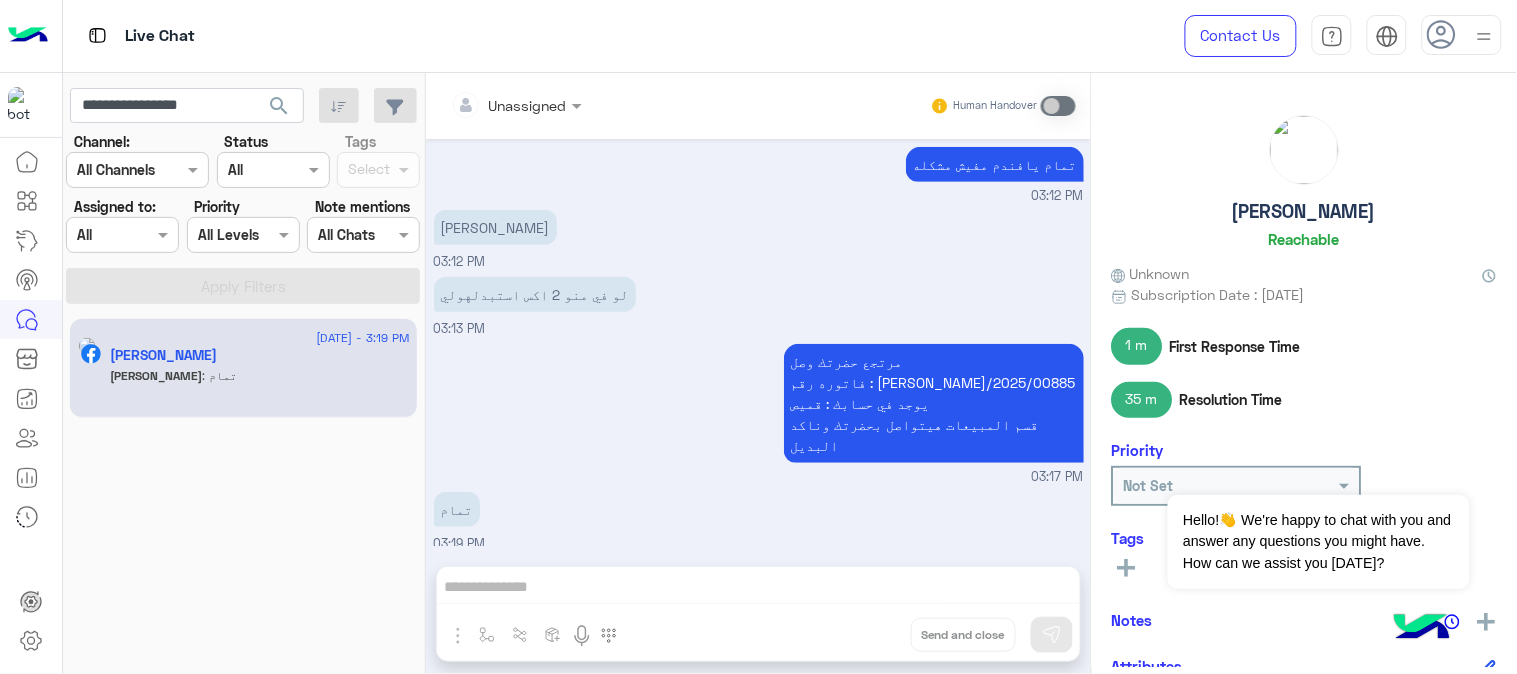 click 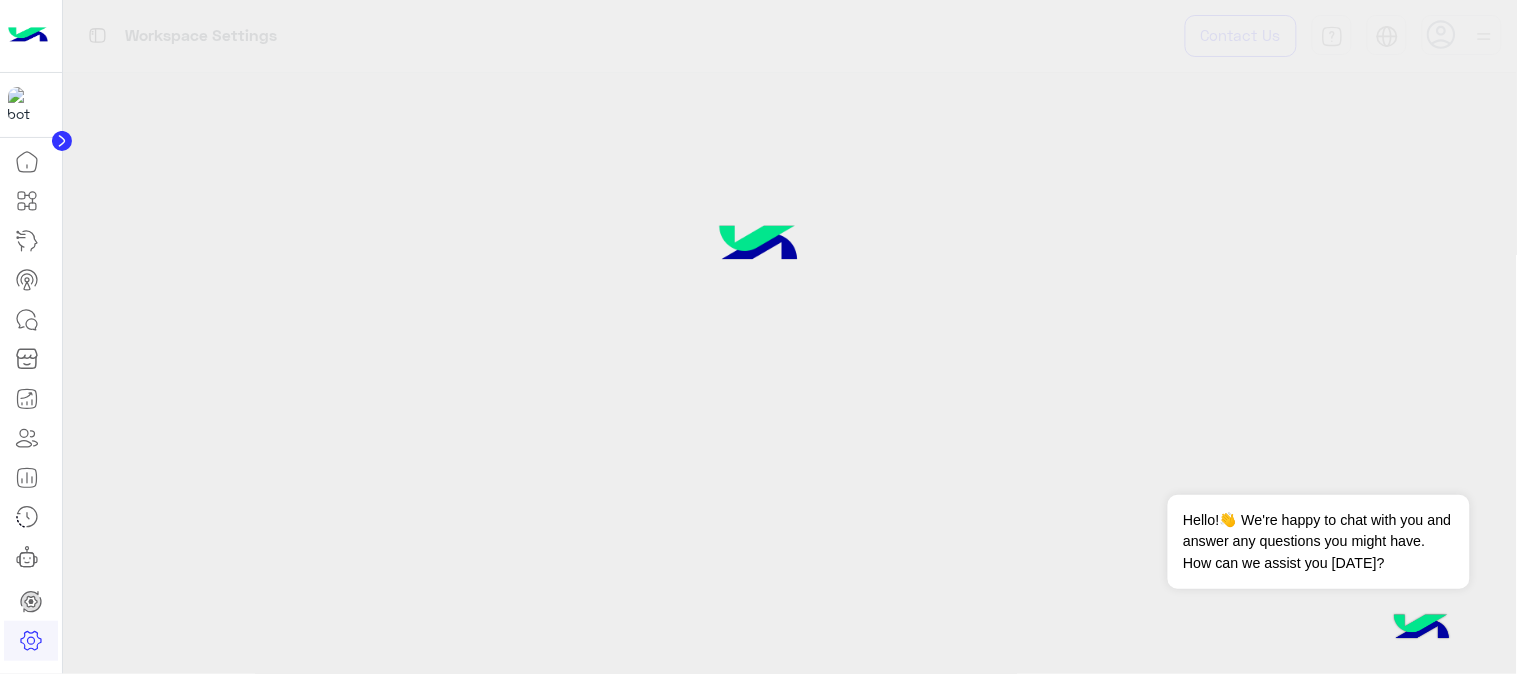 click 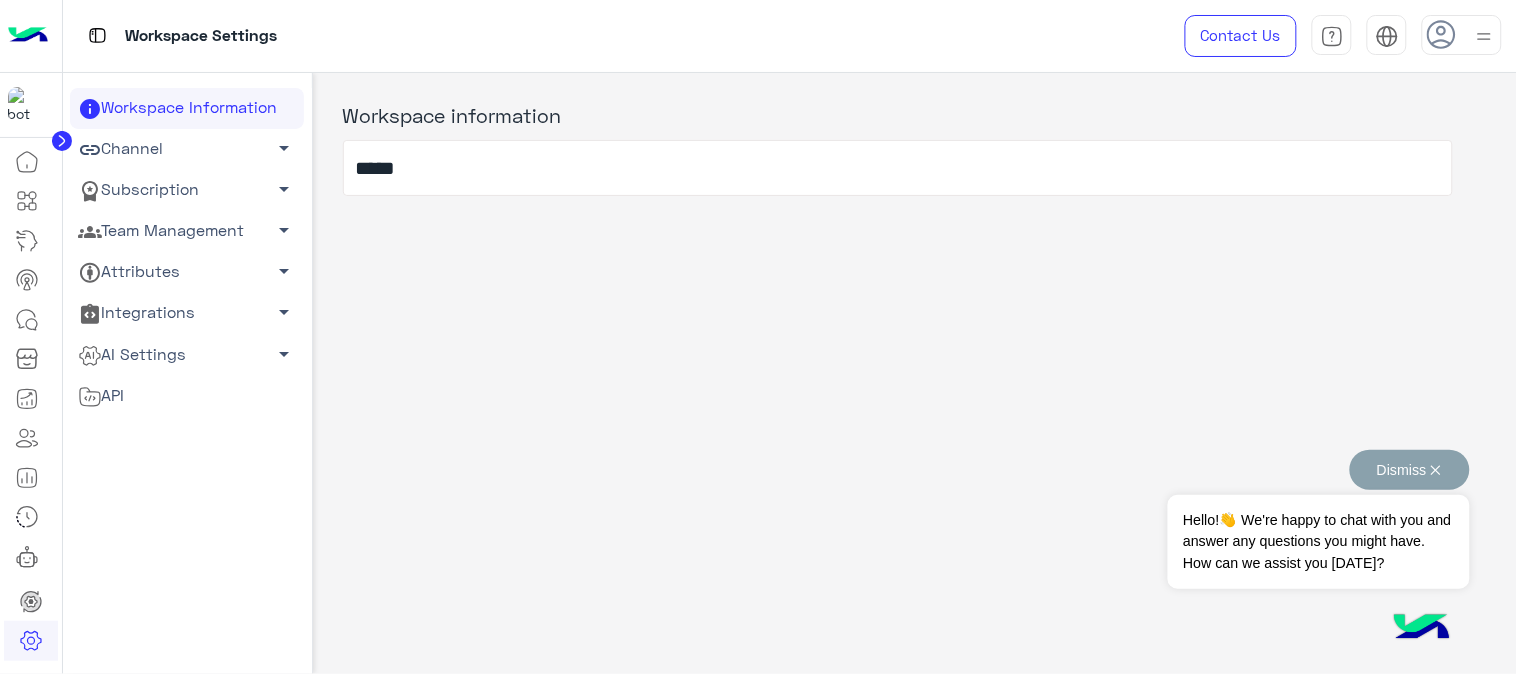 click on "Dismiss ✕" at bounding box center (1410, 470) 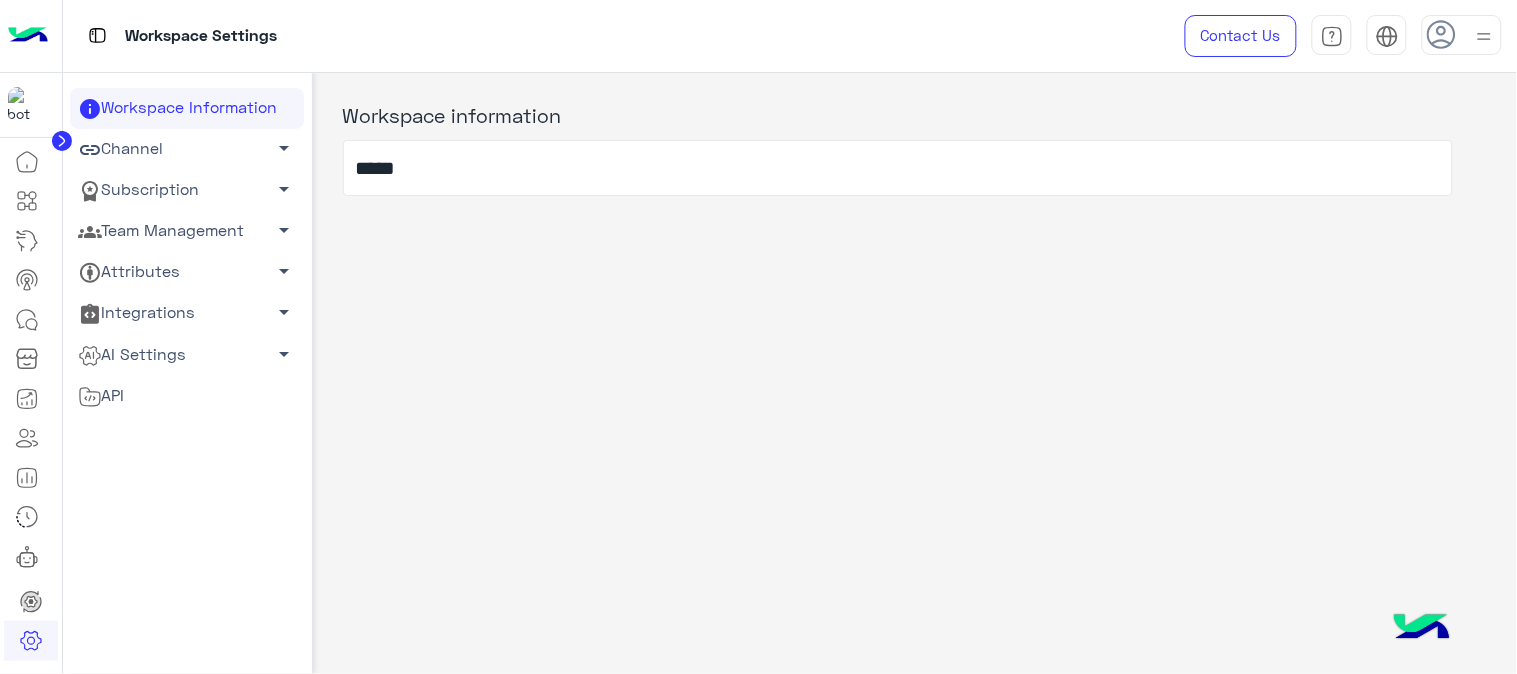 click on "Team Management   arrow_drop_down" 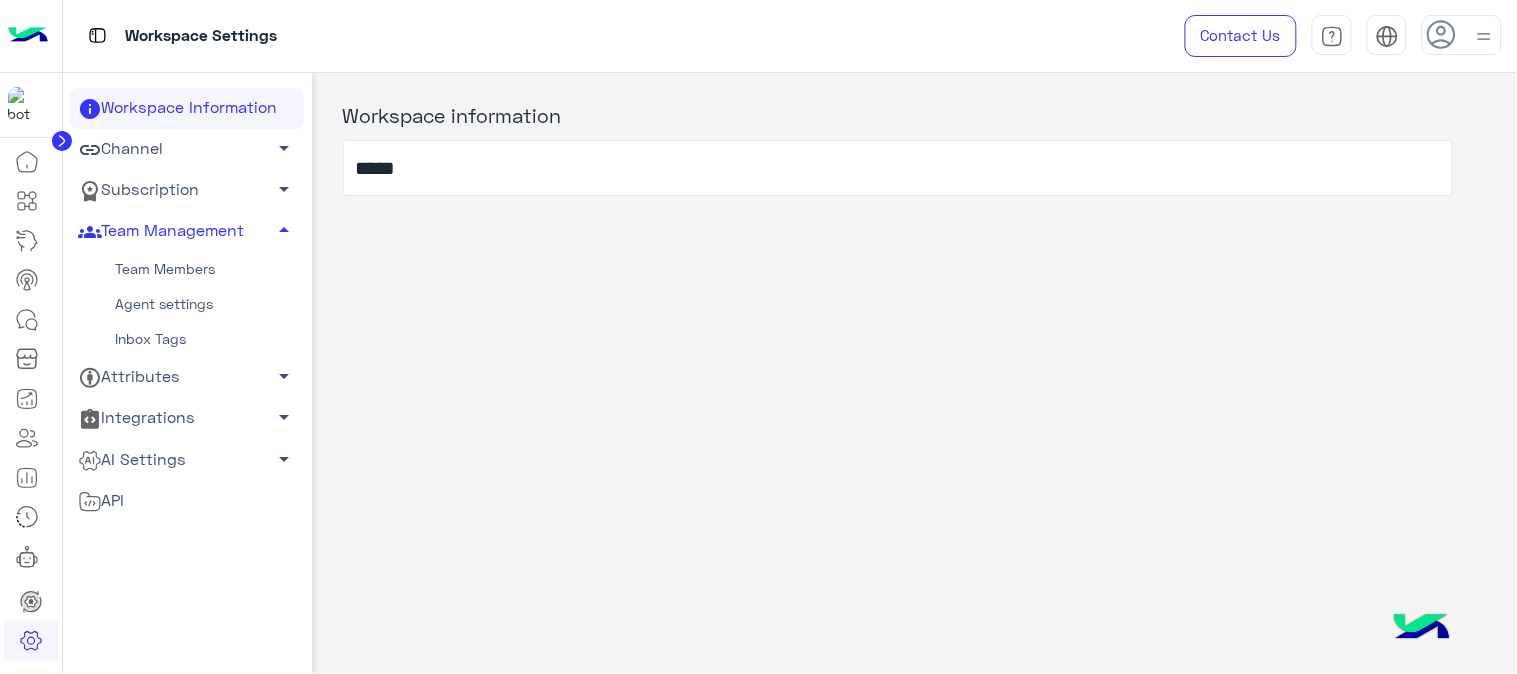 click on "Team Members" 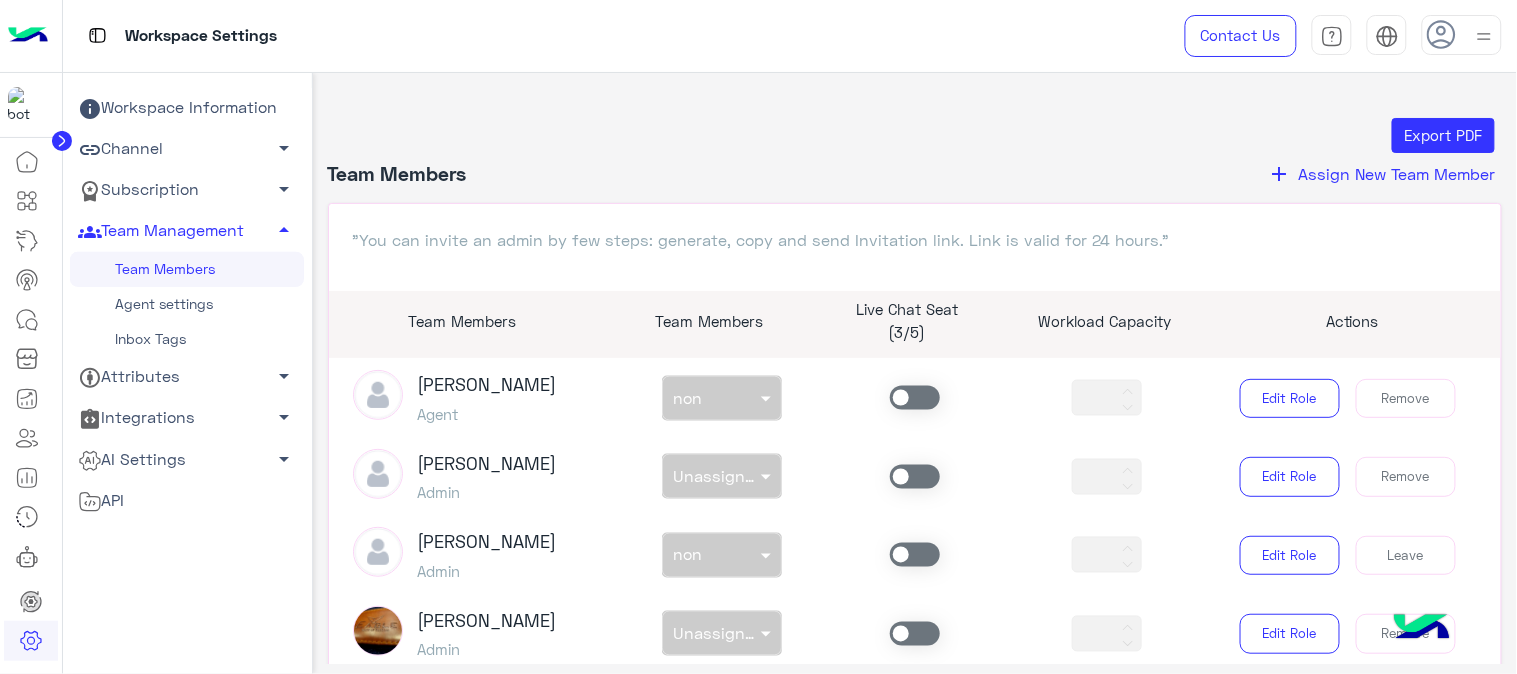 scroll, scrollTop: 1000, scrollLeft: 0, axis: vertical 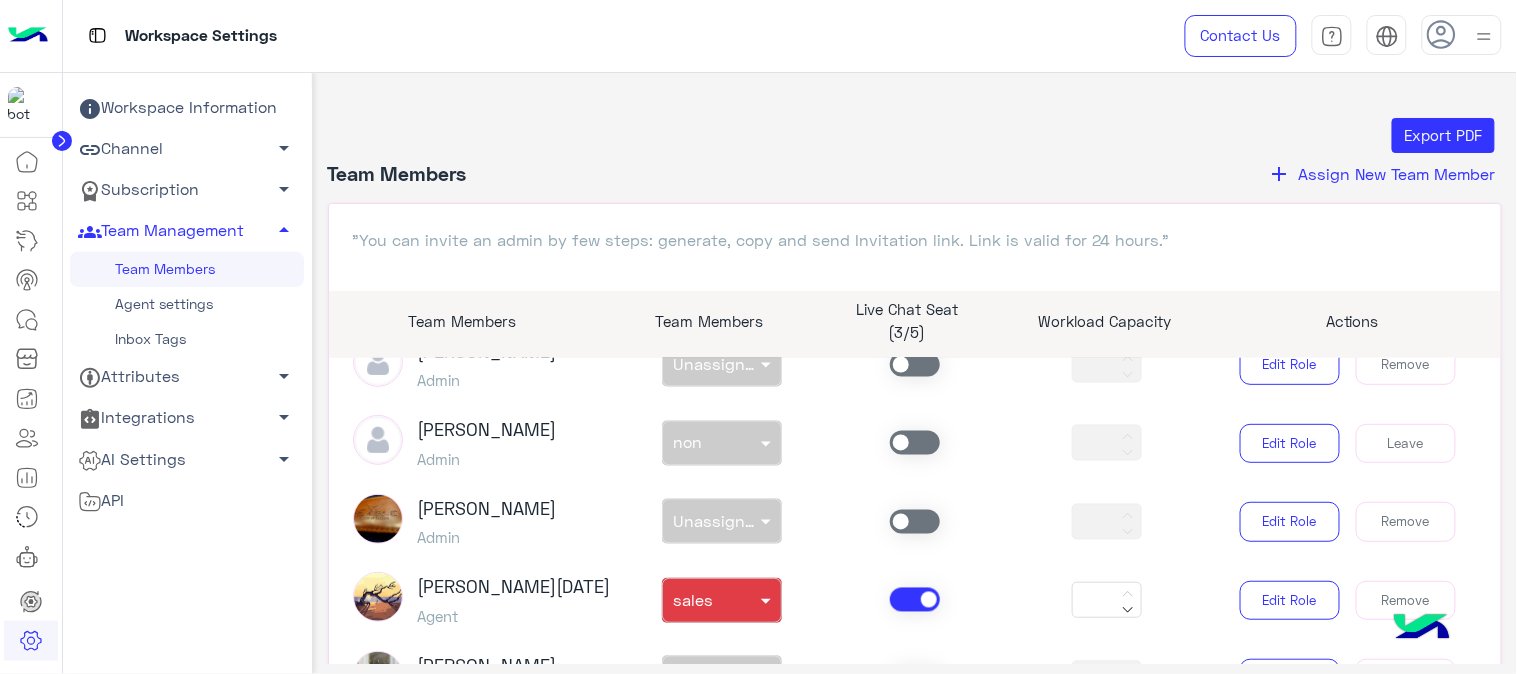 click 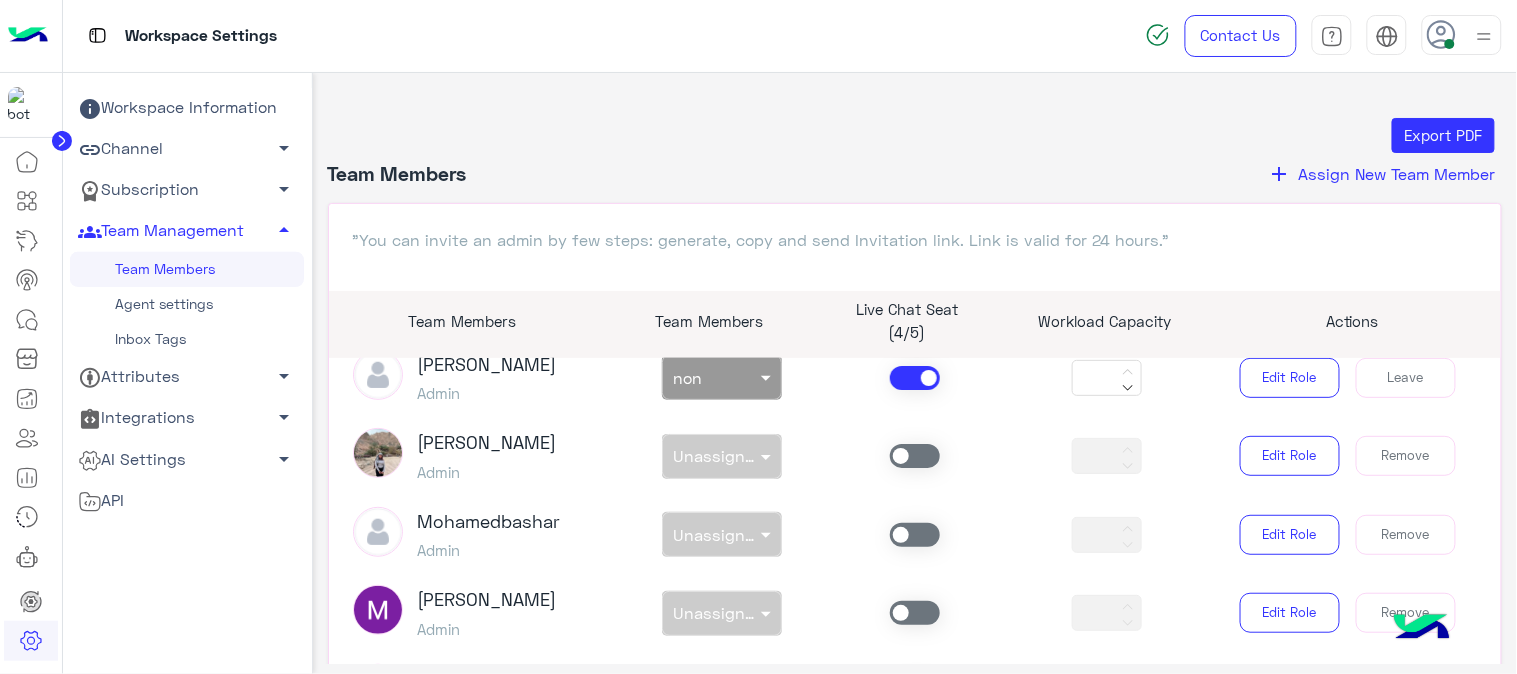 scroll, scrollTop: 0, scrollLeft: 0, axis: both 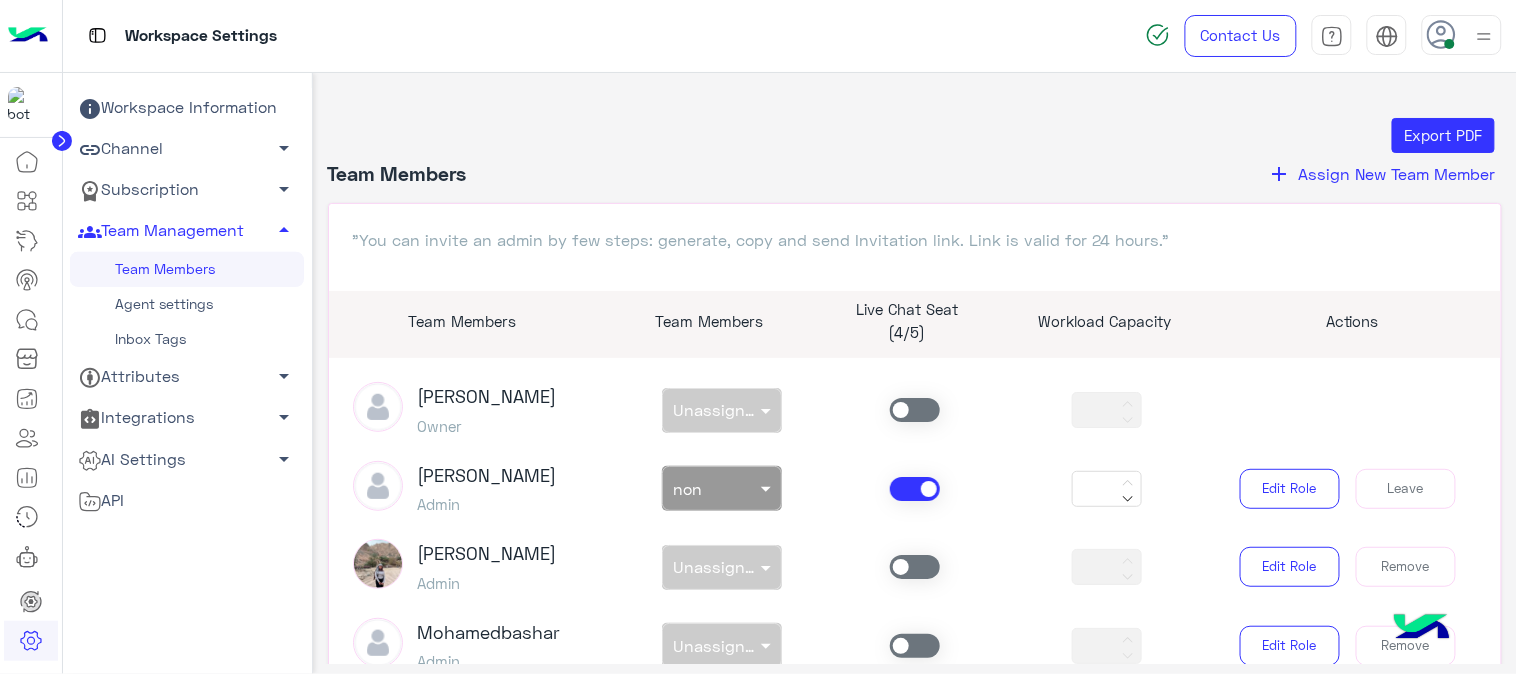 click 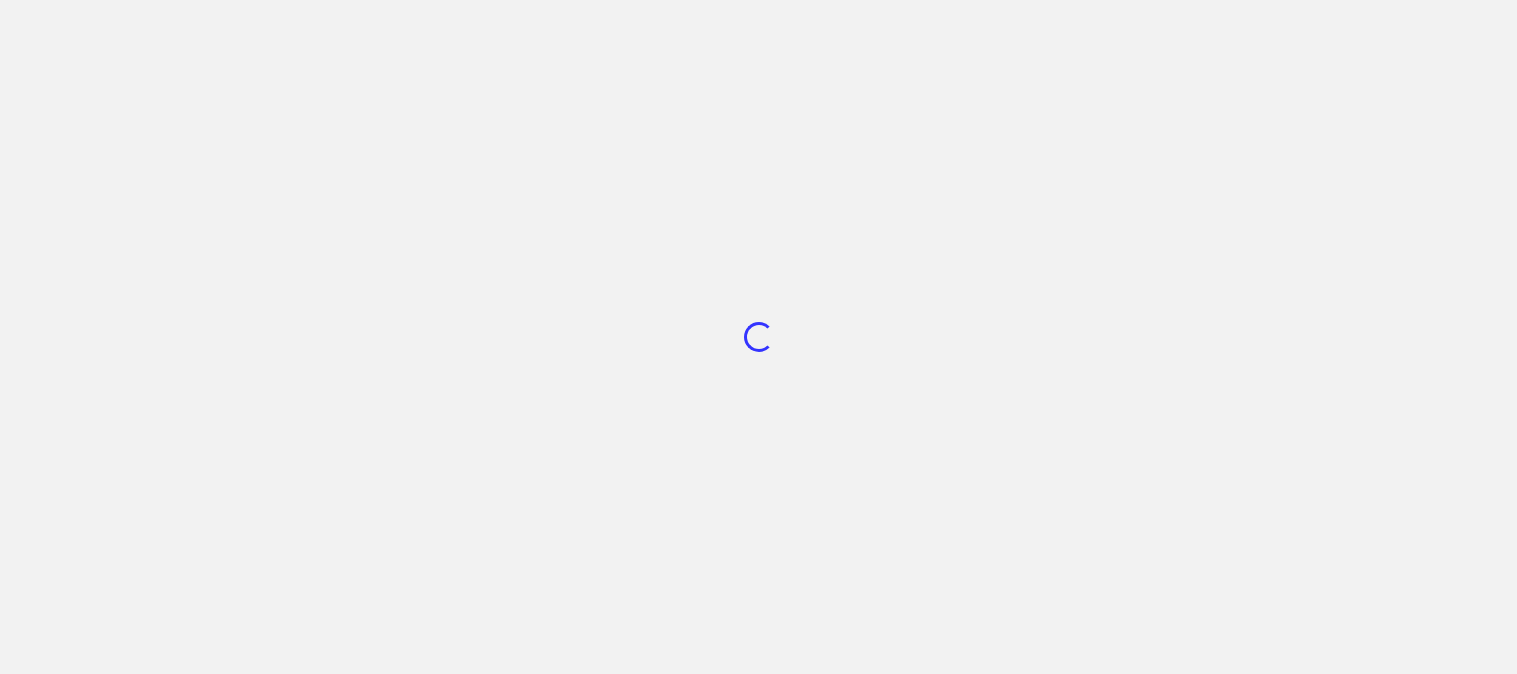 scroll, scrollTop: 0, scrollLeft: 0, axis: both 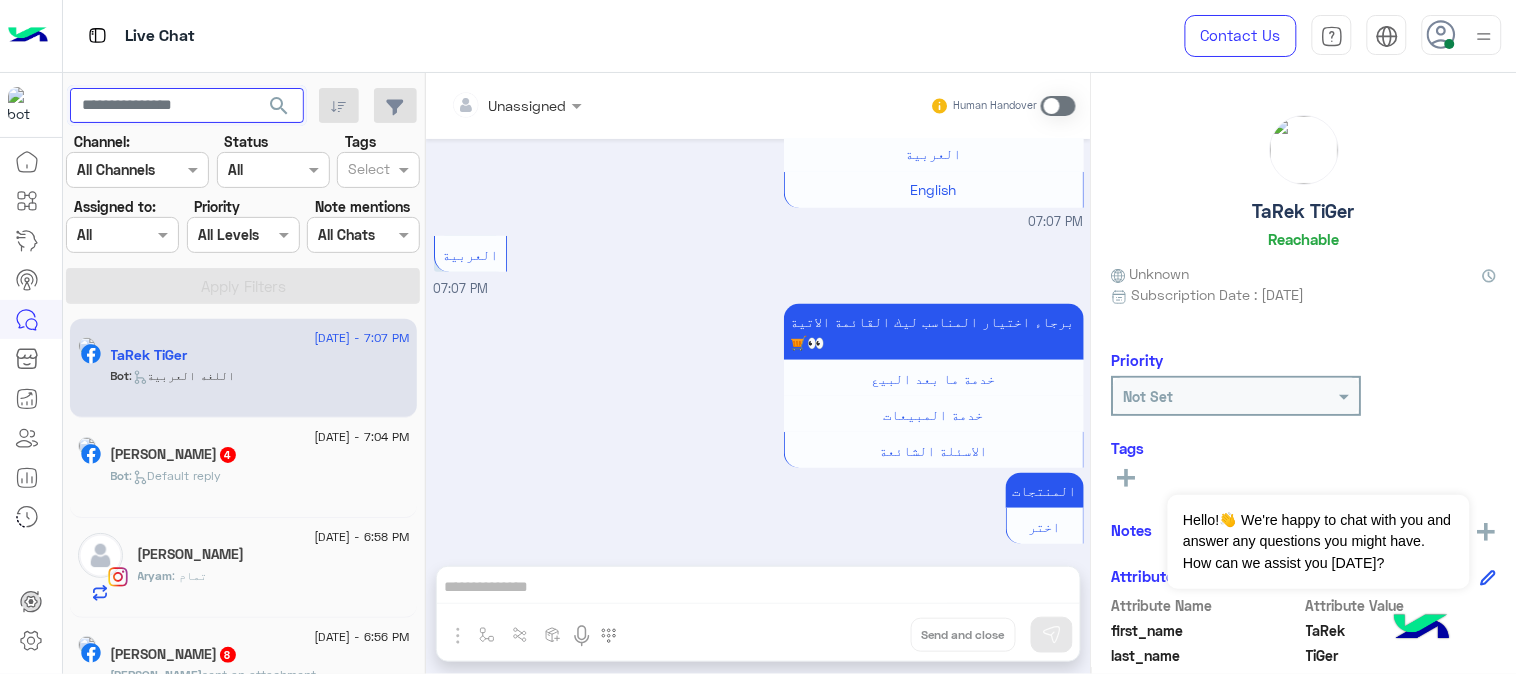 drag, startPoint x: 126, startPoint y: 106, endPoint x: 144, endPoint y: 113, distance: 19.313208 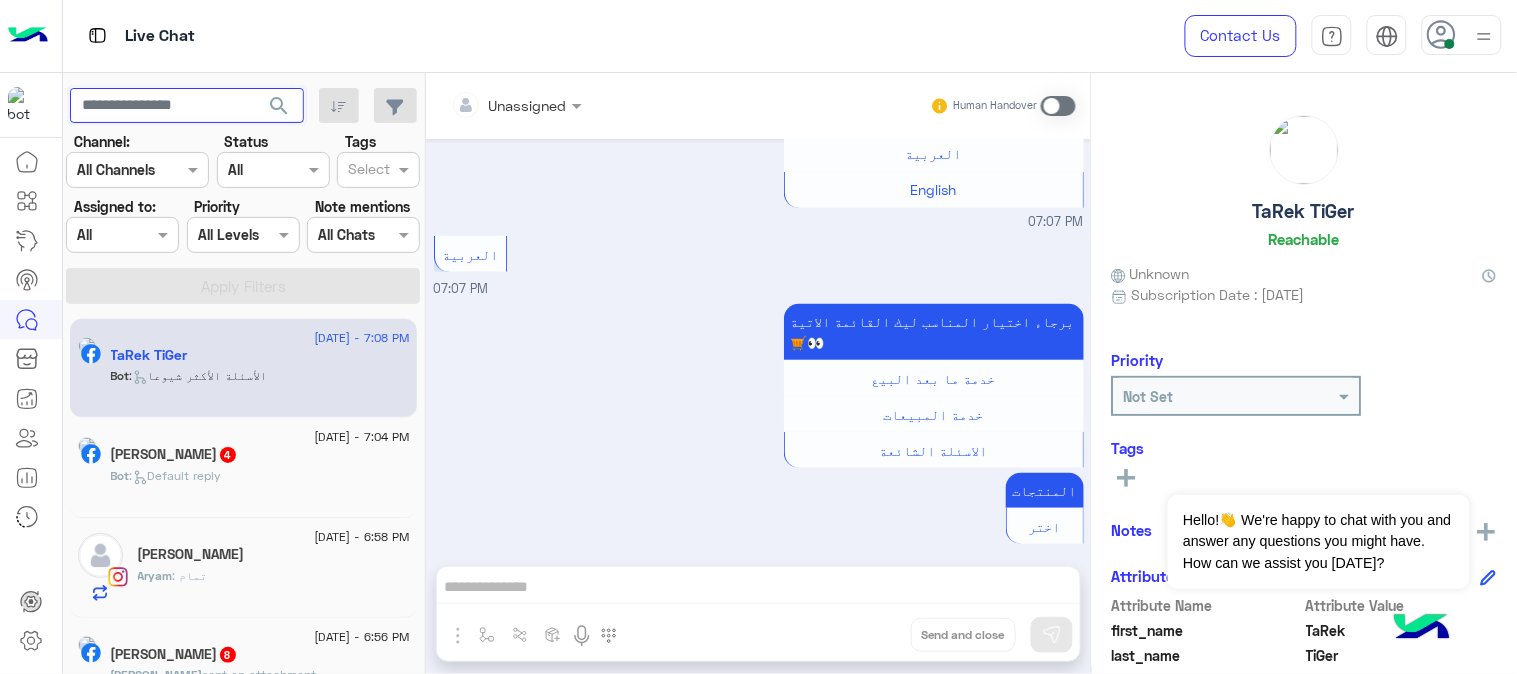scroll, scrollTop: 565, scrollLeft: 0, axis: vertical 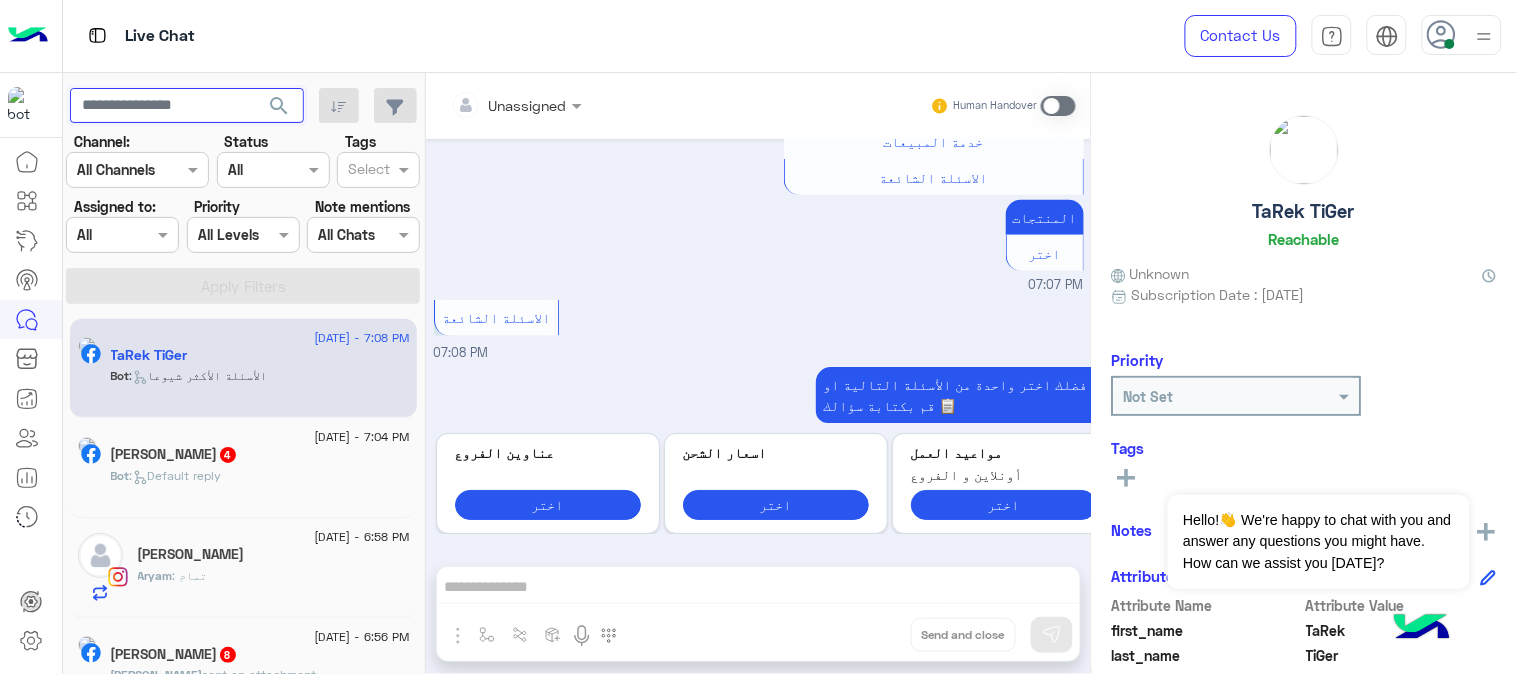 type on "**********" 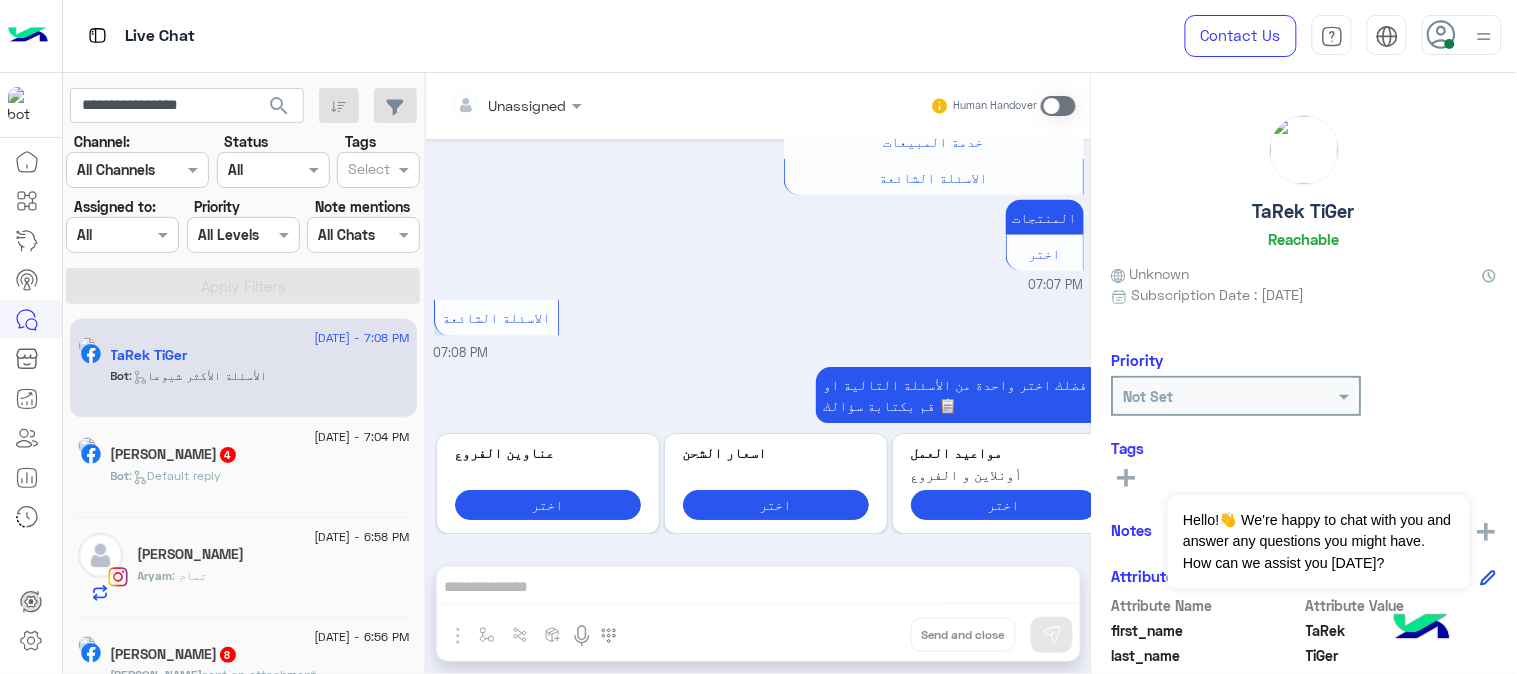 click on "search" 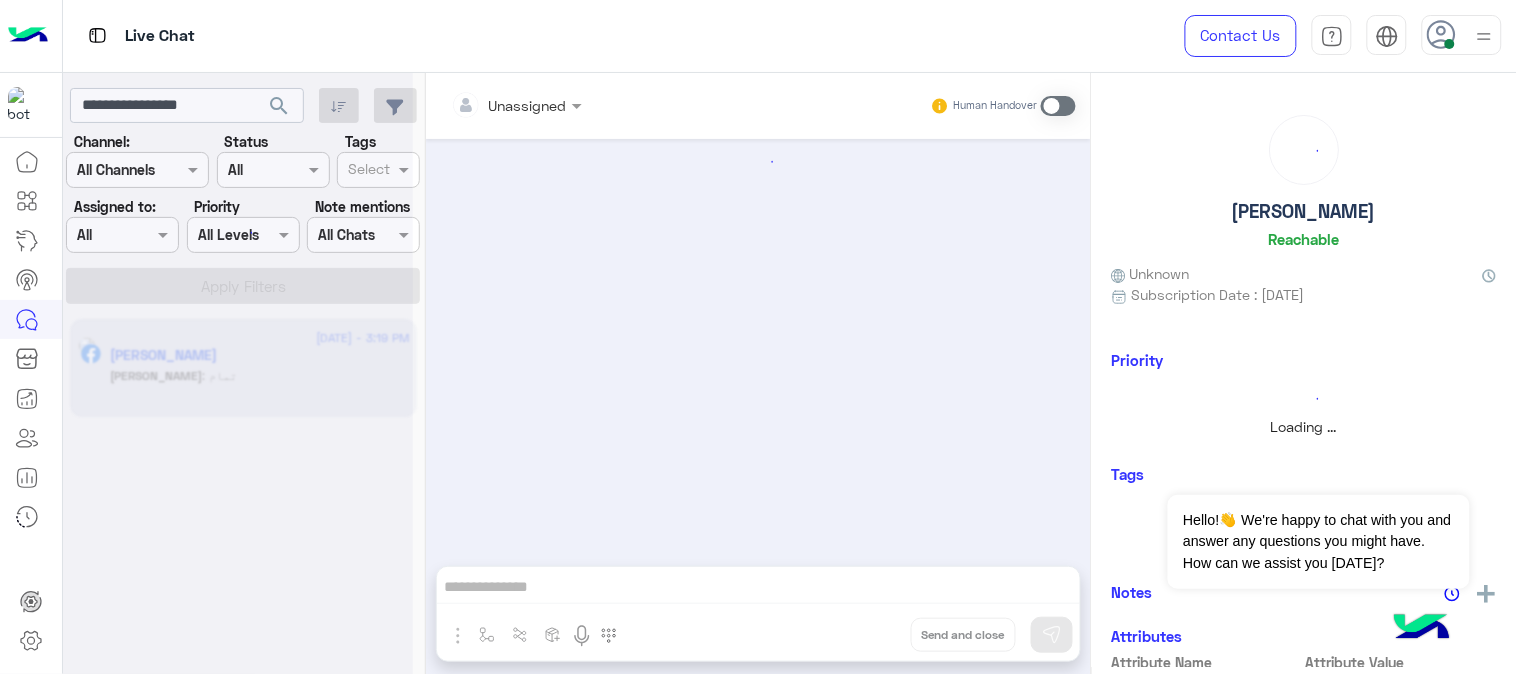 scroll, scrollTop: 0, scrollLeft: 0, axis: both 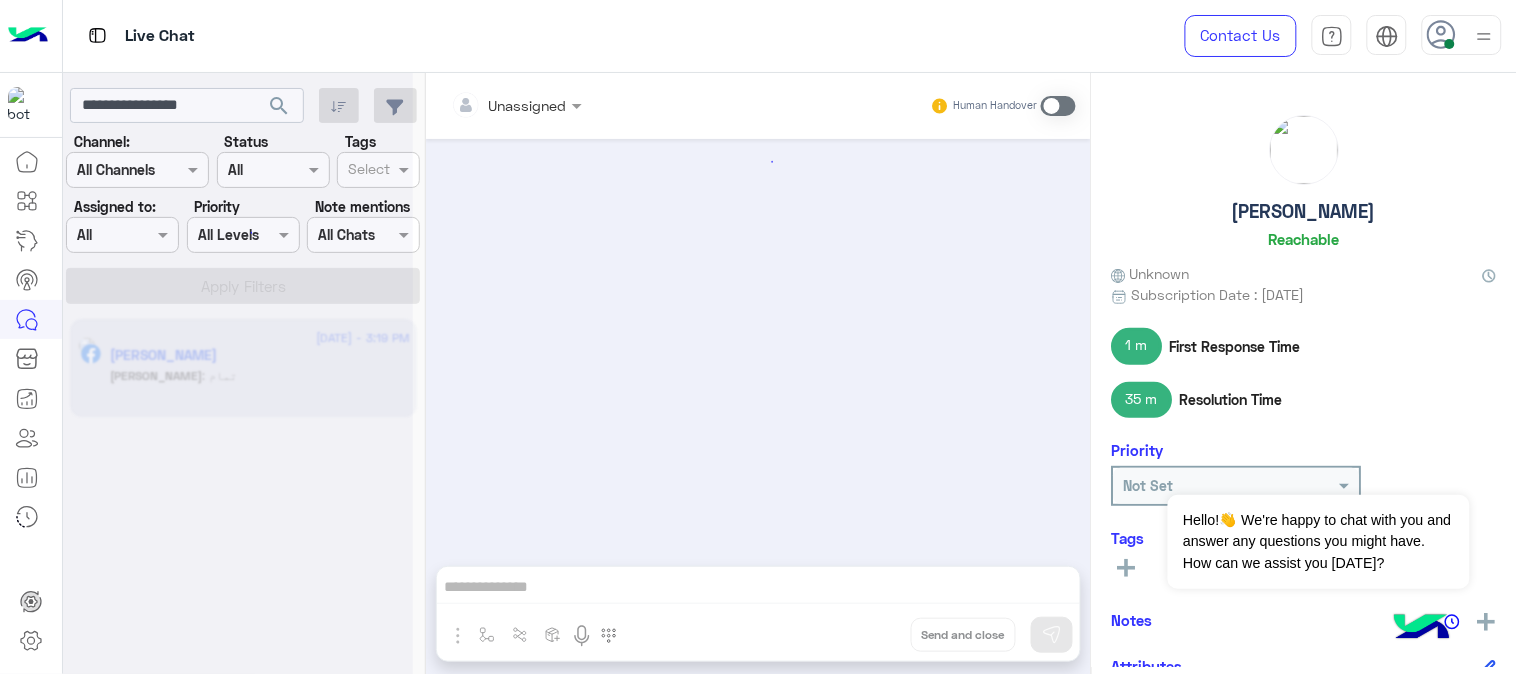 click on "[PERSON_NAME] : تمام" 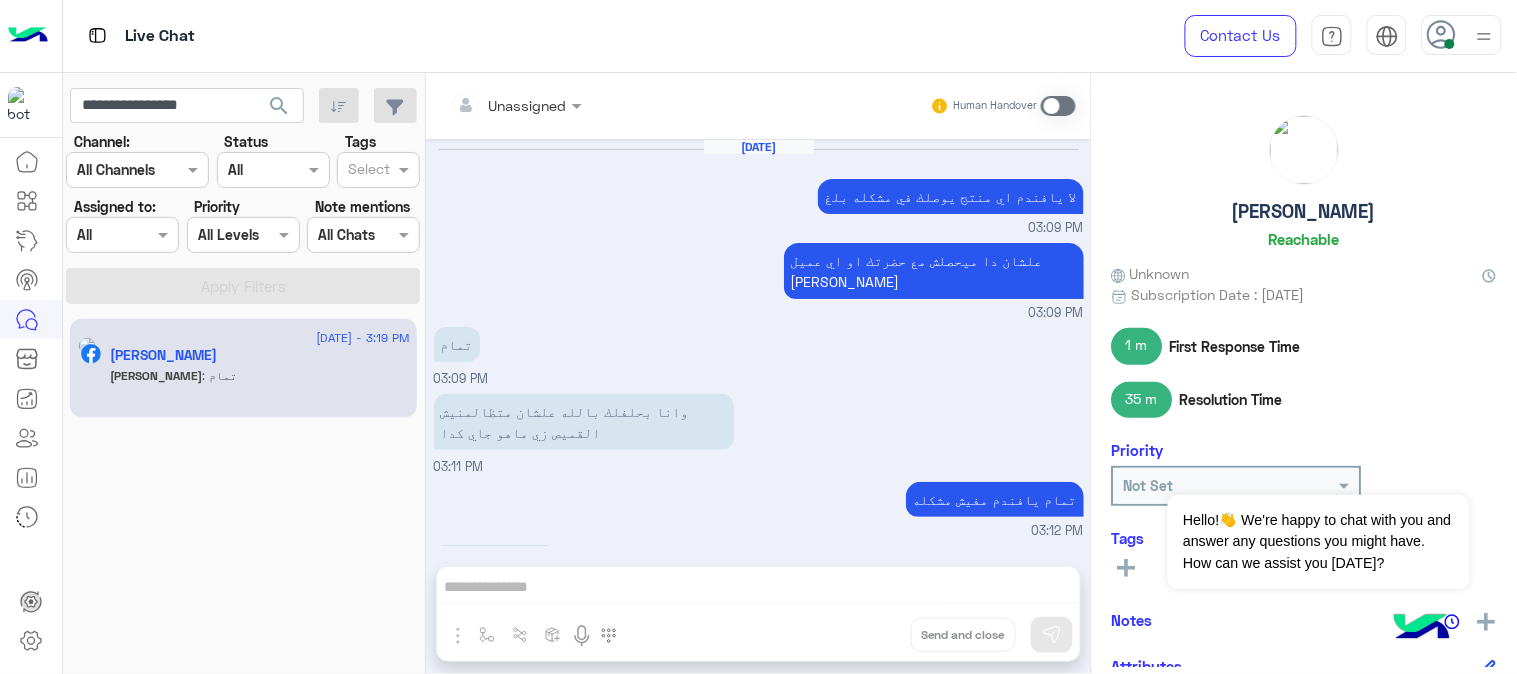 scroll, scrollTop: 335, scrollLeft: 0, axis: vertical 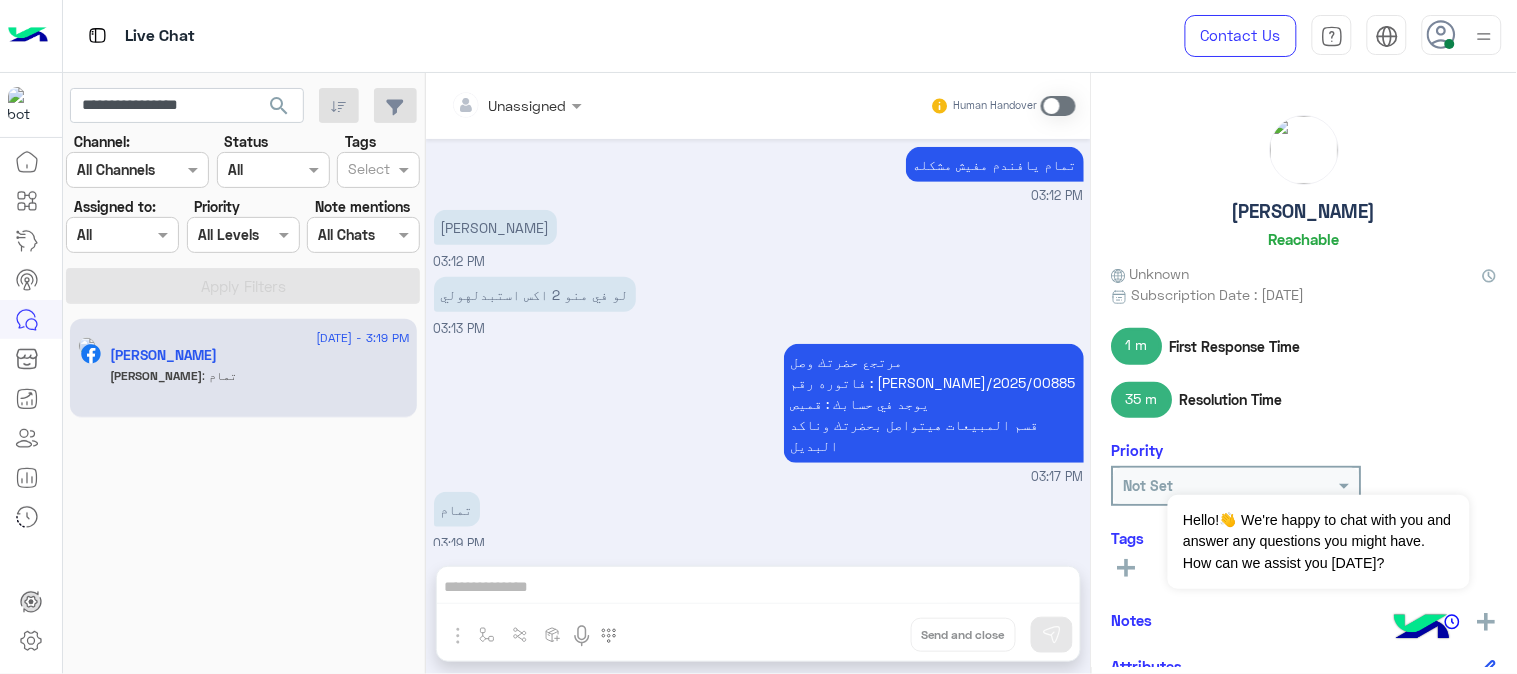 click on "[PERSON_NAME] : تمام" 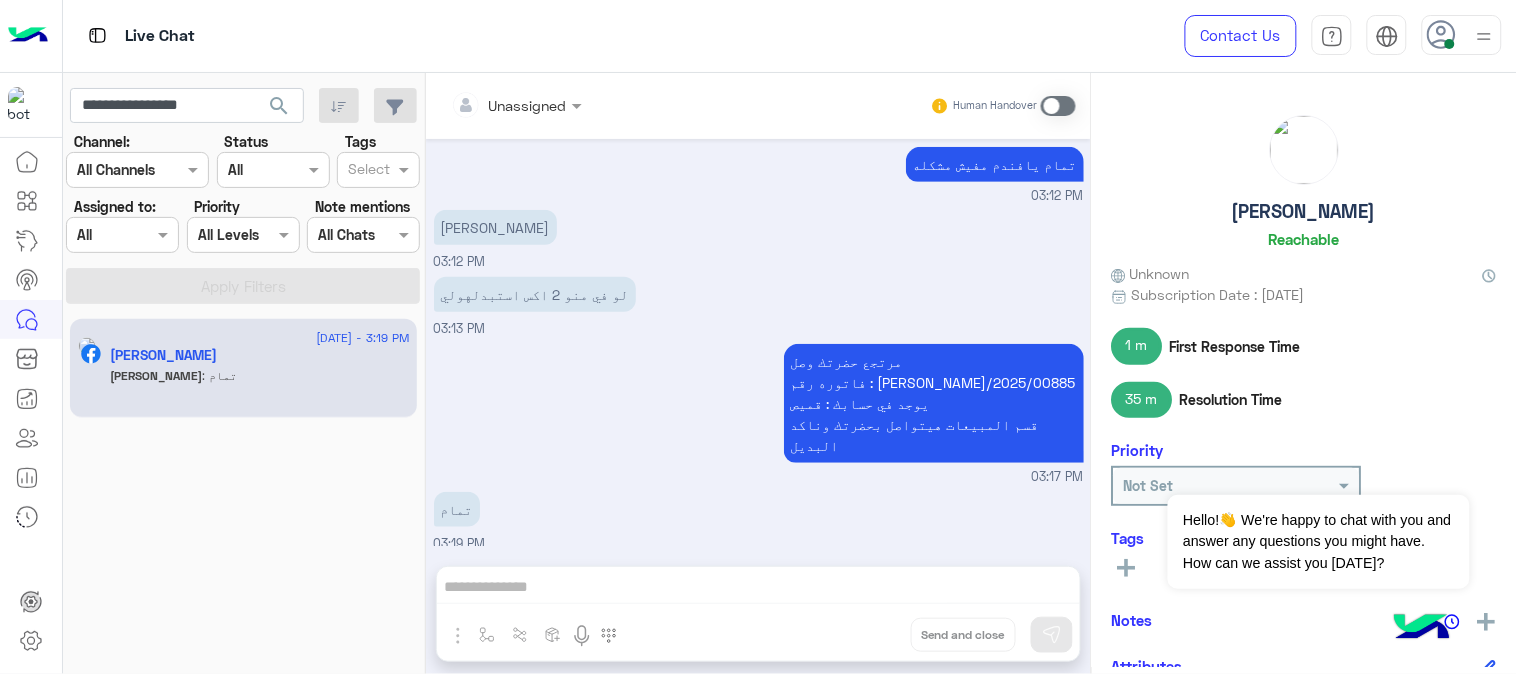 click at bounding box center (1058, 106) 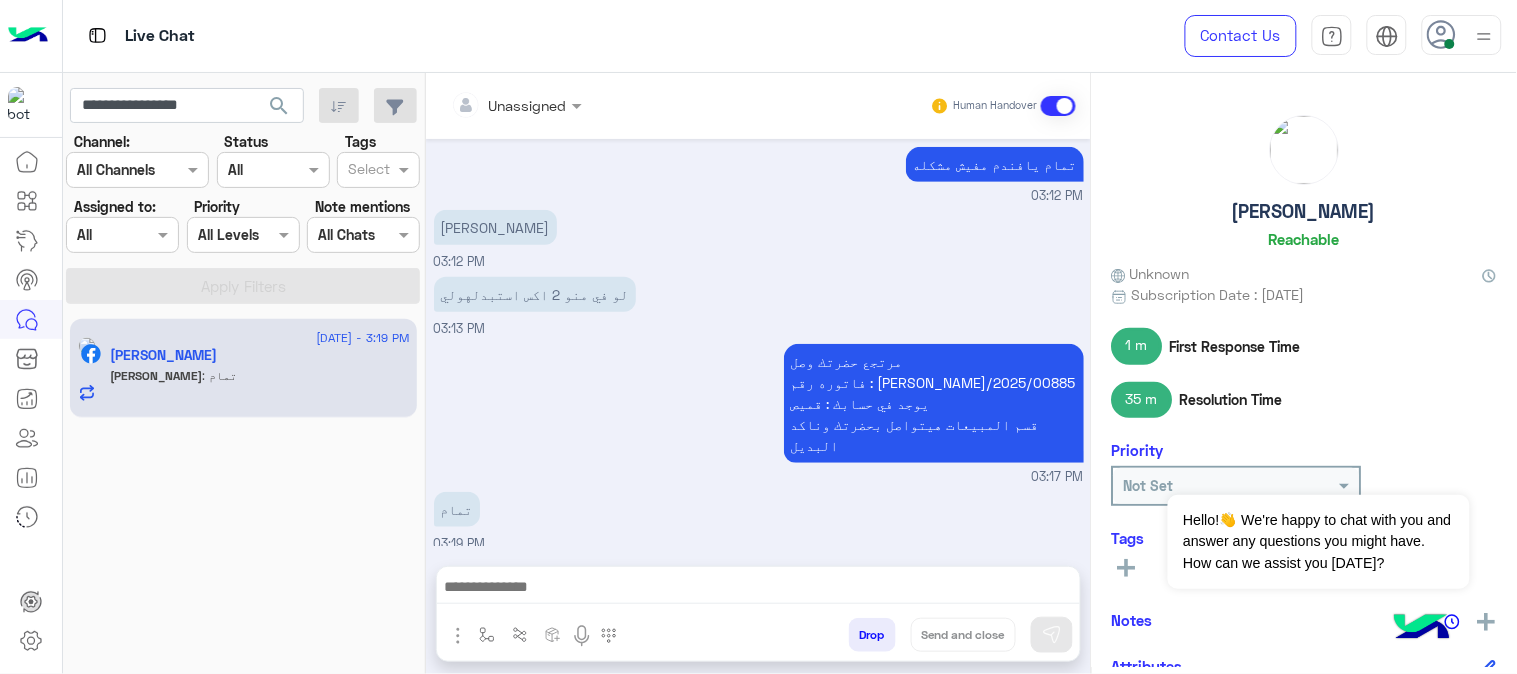 scroll, scrollTop: 372, scrollLeft: 0, axis: vertical 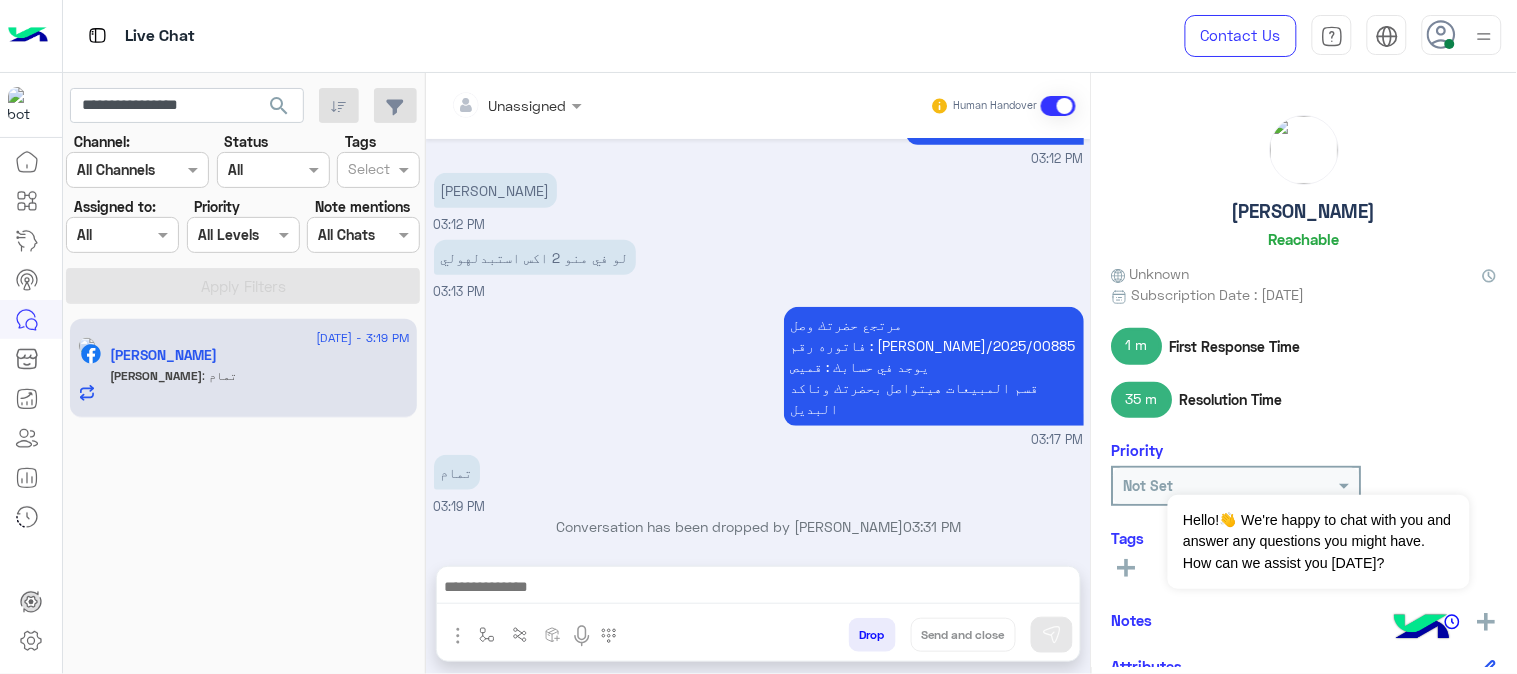 click on "Unassigned" at bounding box center [509, 105] 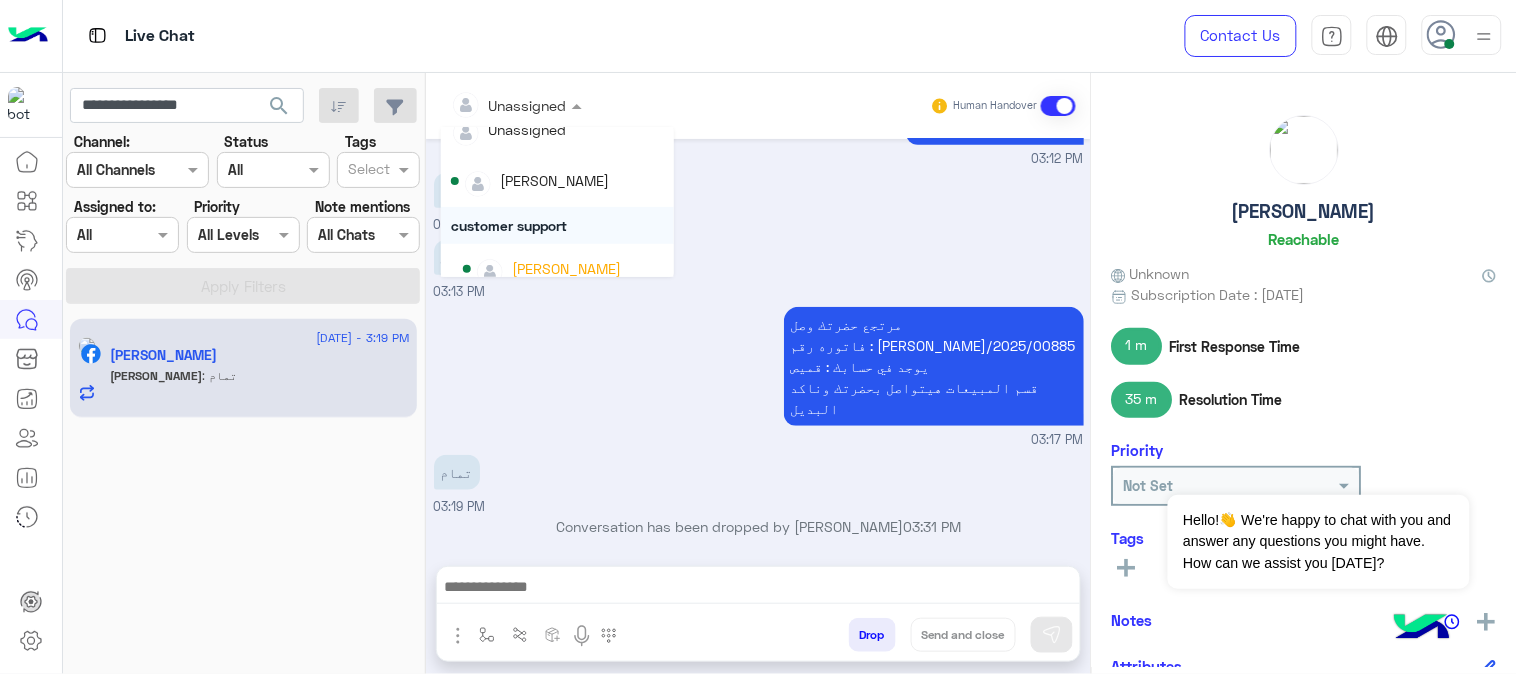 scroll, scrollTop: 0, scrollLeft: 0, axis: both 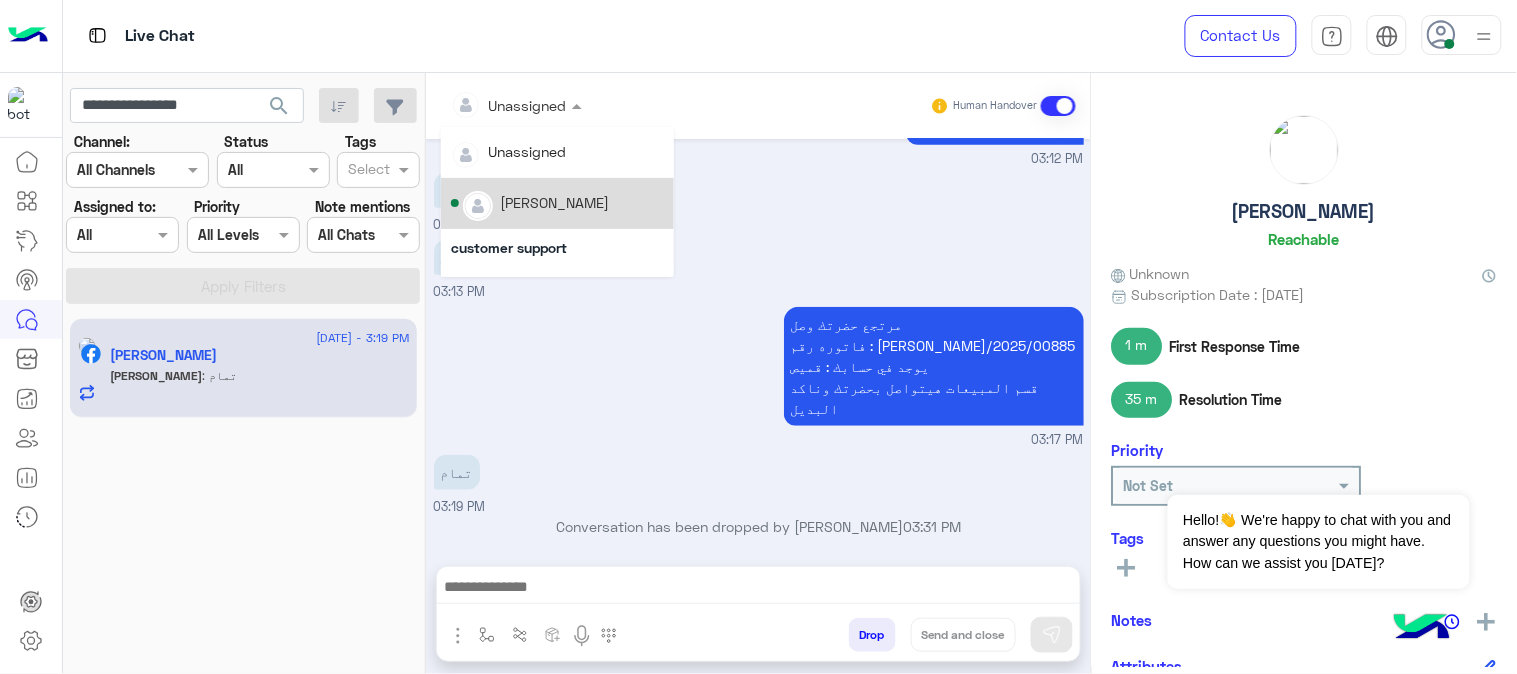 click on "[PERSON_NAME]" at bounding box center (554, 202) 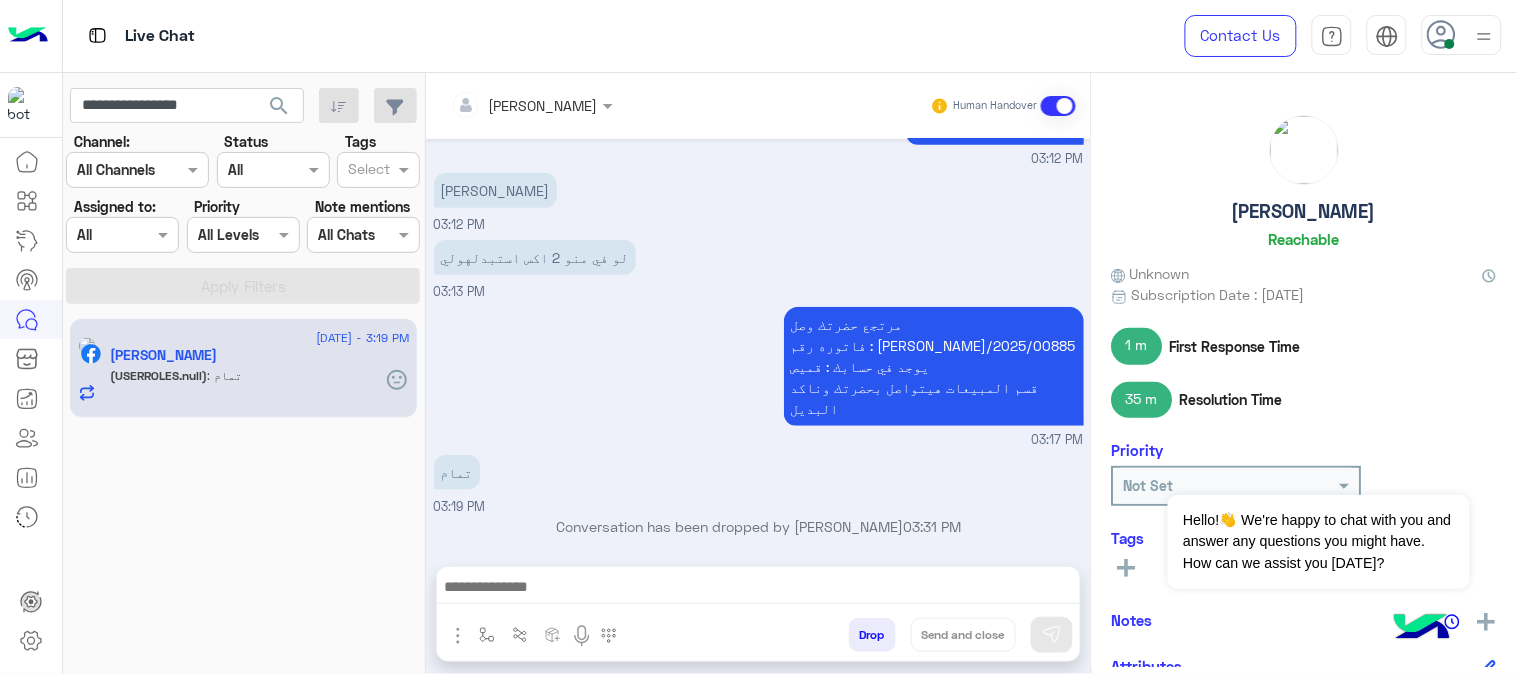 scroll, scrollTop: 408, scrollLeft: 0, axis: vertical 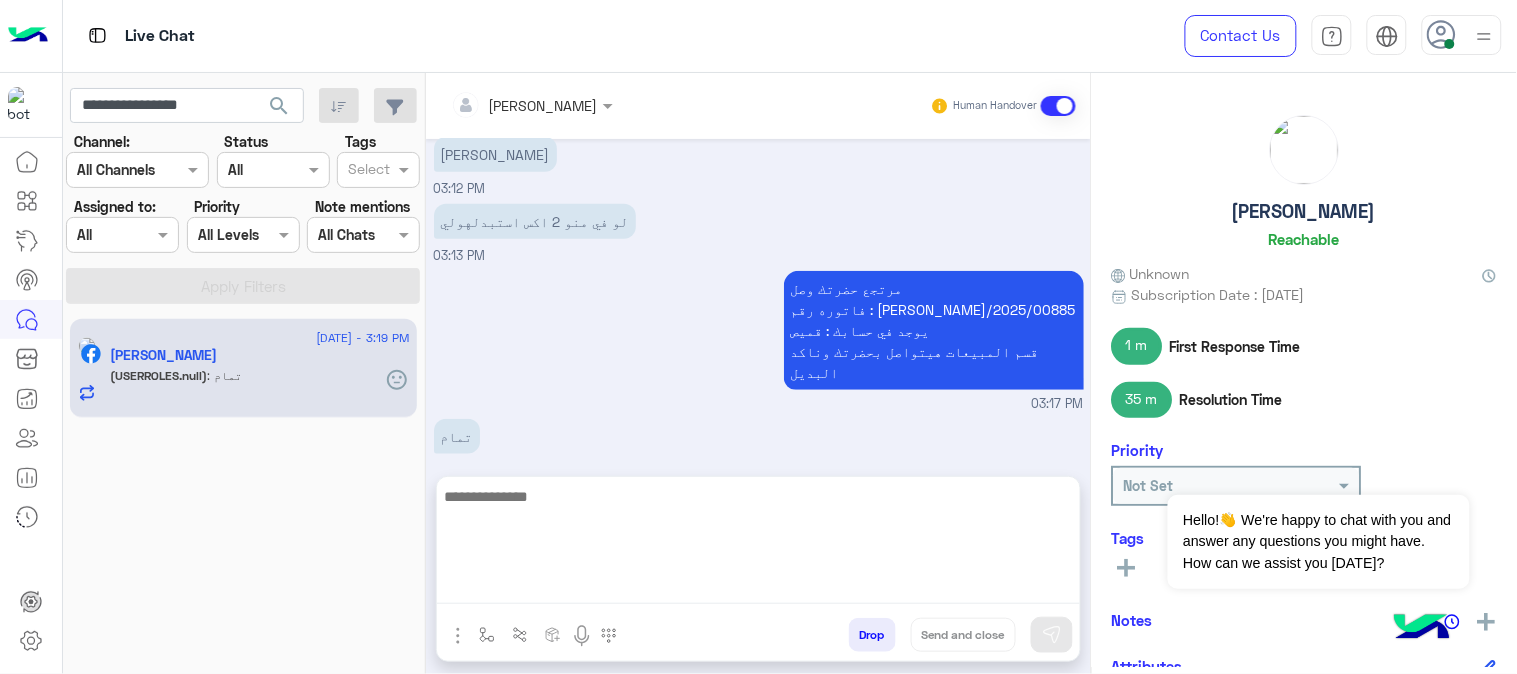 click at bounding box center [758, 544] 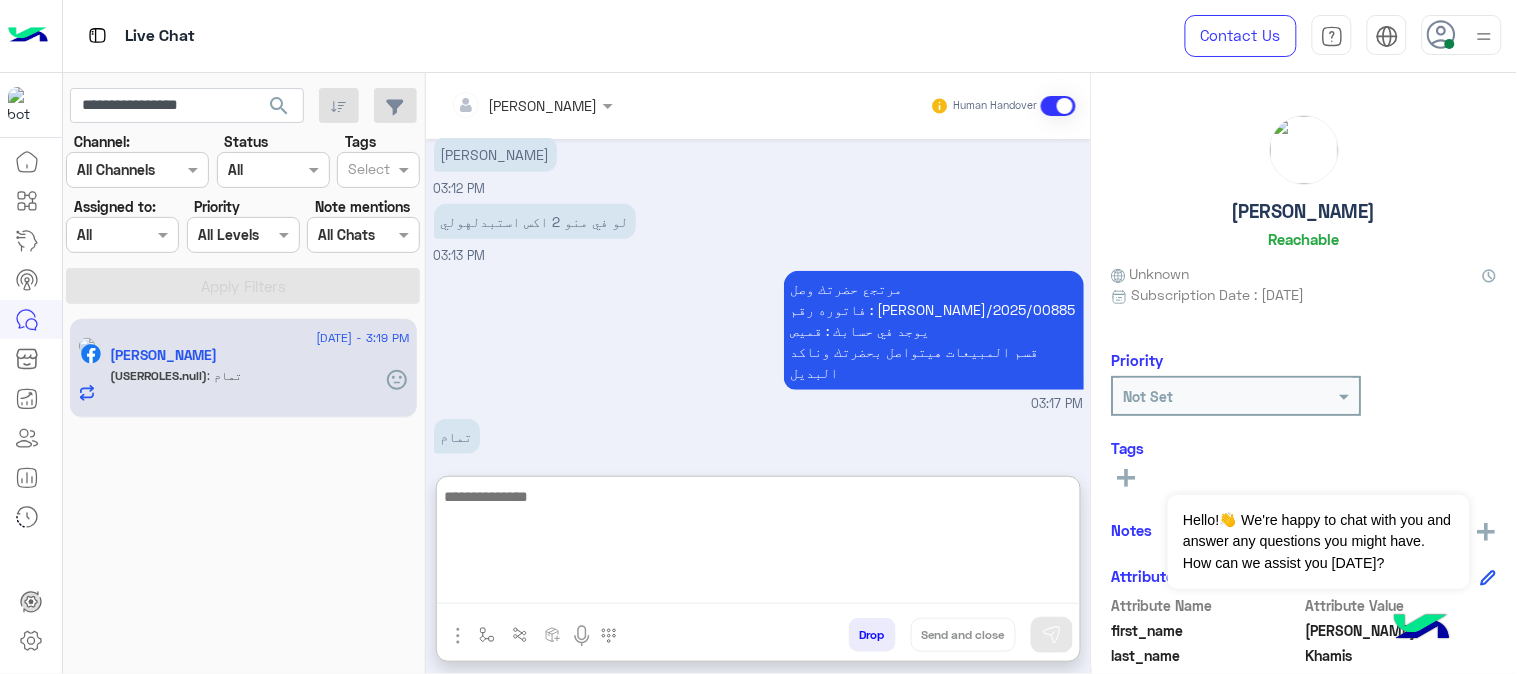 paste on "**********" 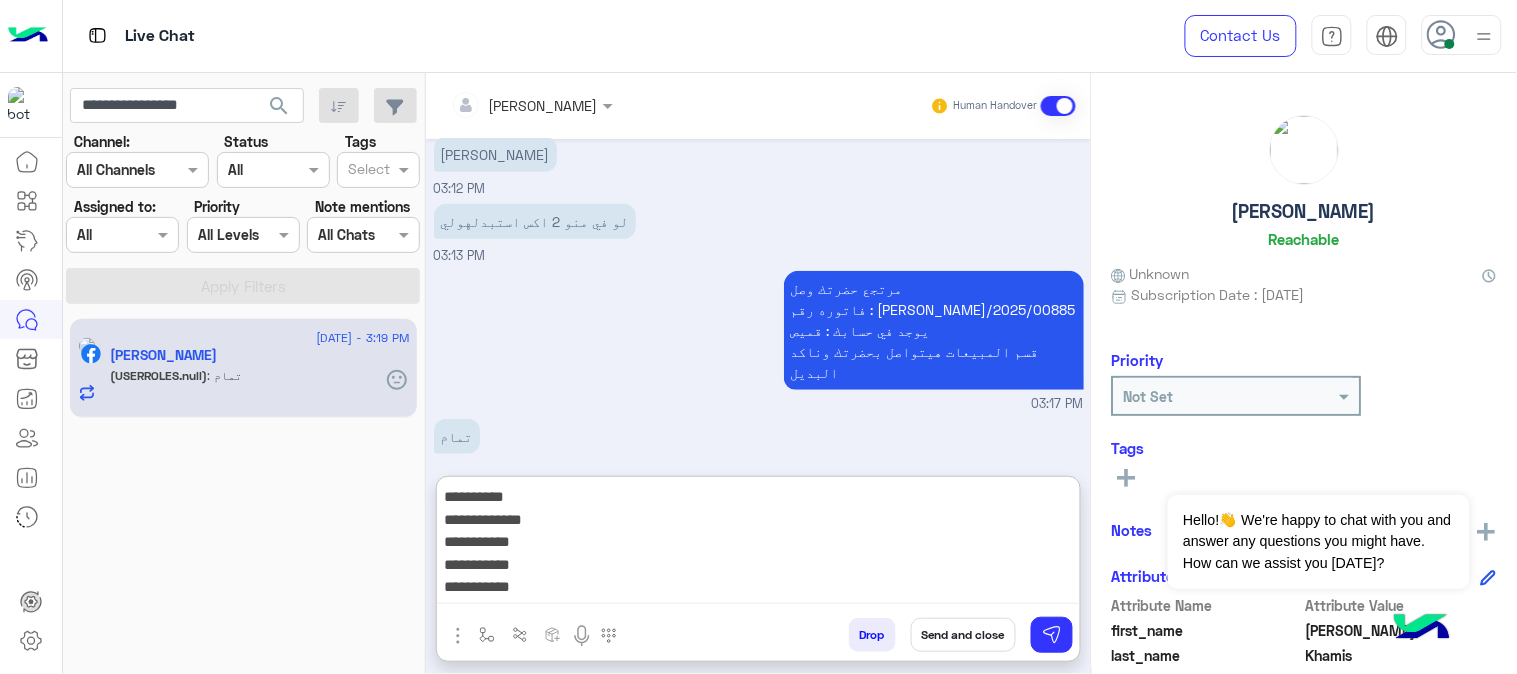 scroll, scrollTop: 83, scrollLeft: 0, axis: vertical 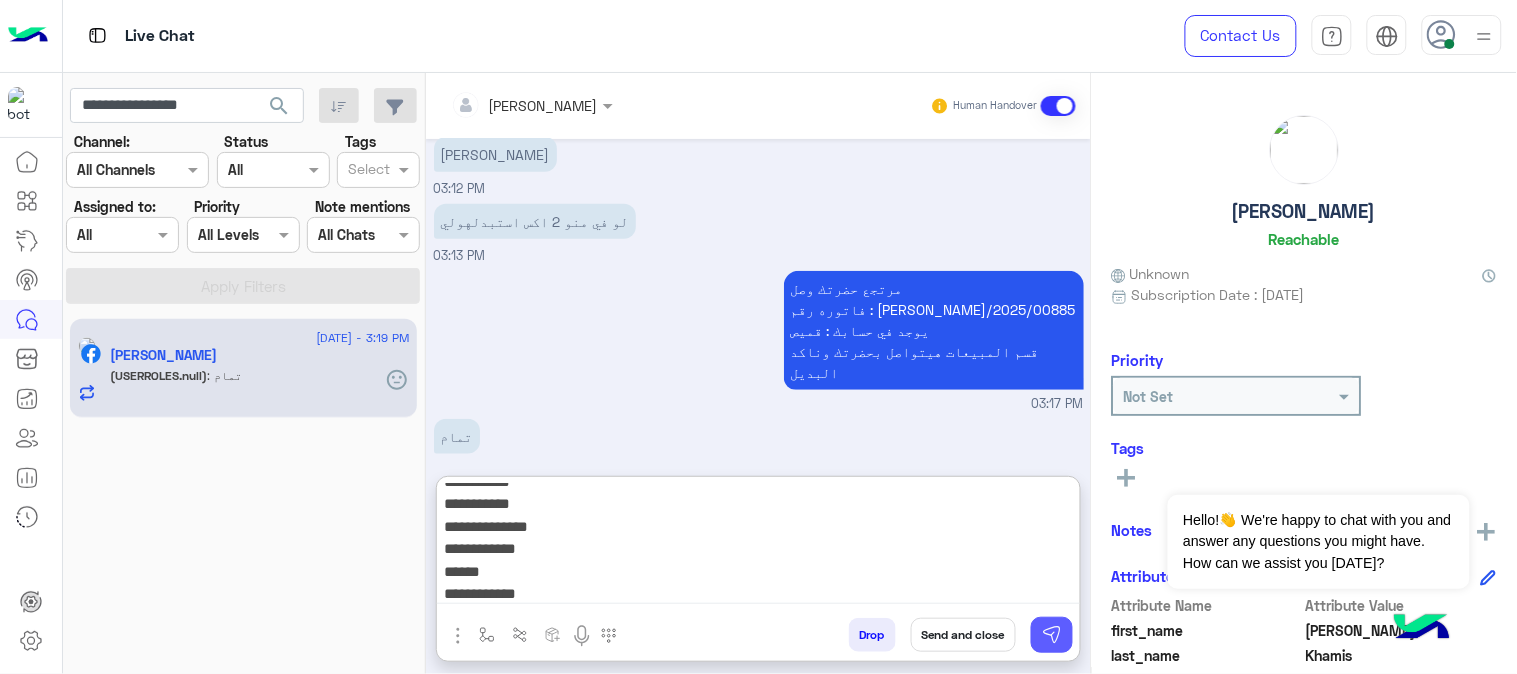 type on "**********" 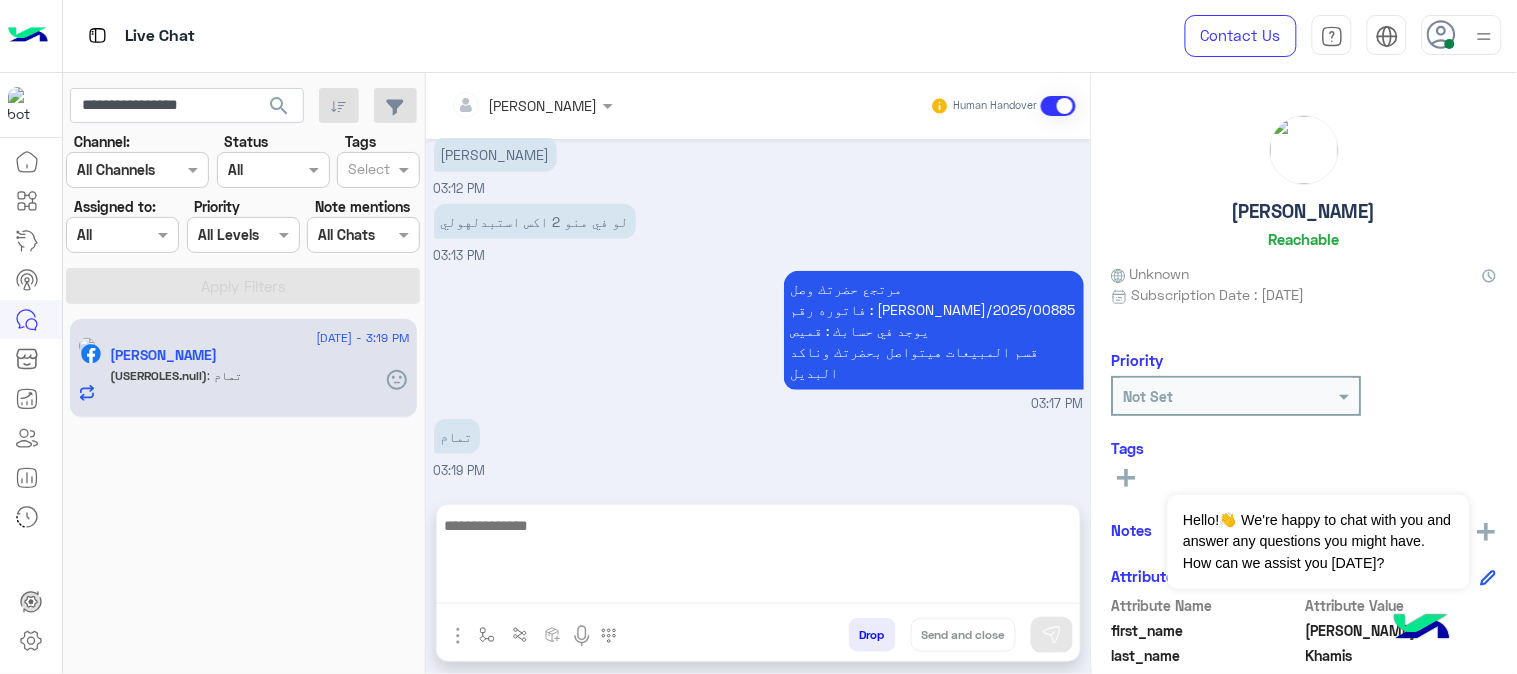 scroll, scrollTop: 0, scrollLeft: 0, axis: both 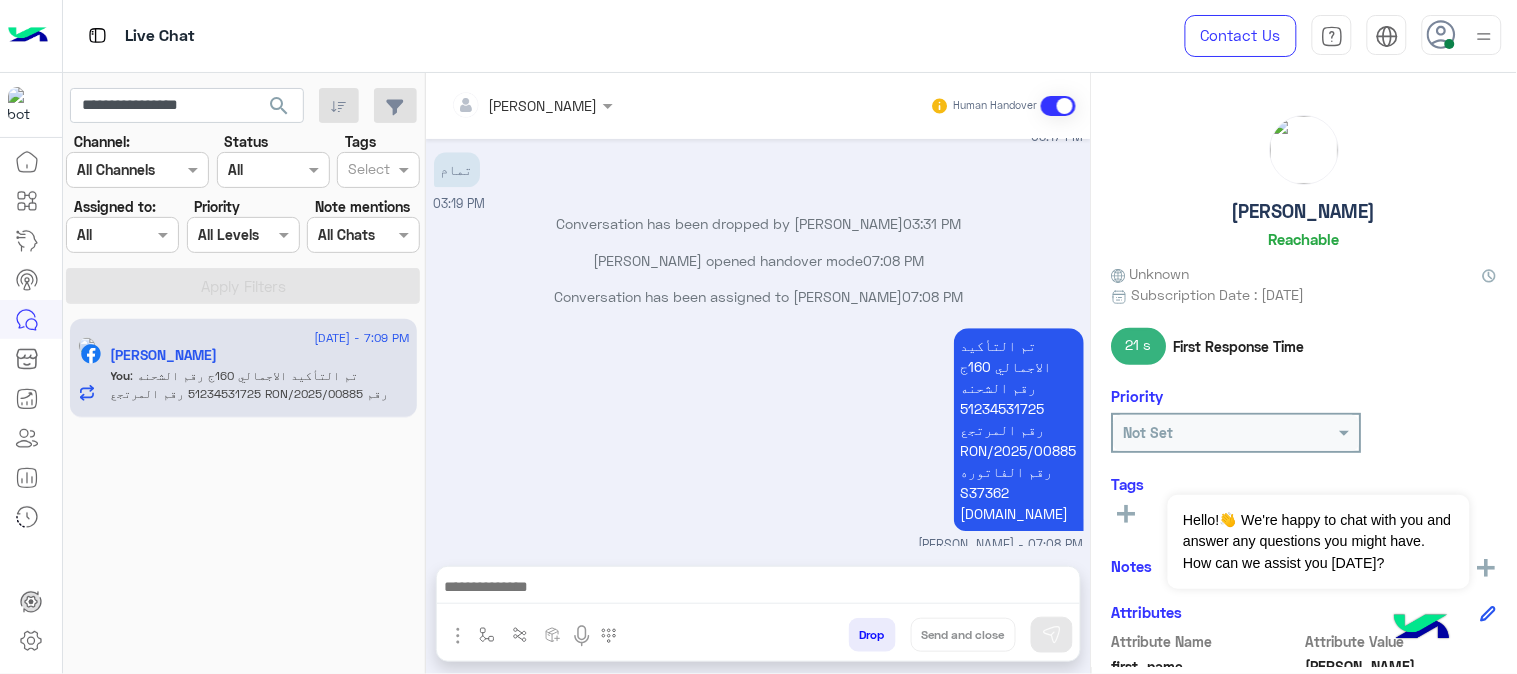 click at bounding box center (758, 589) 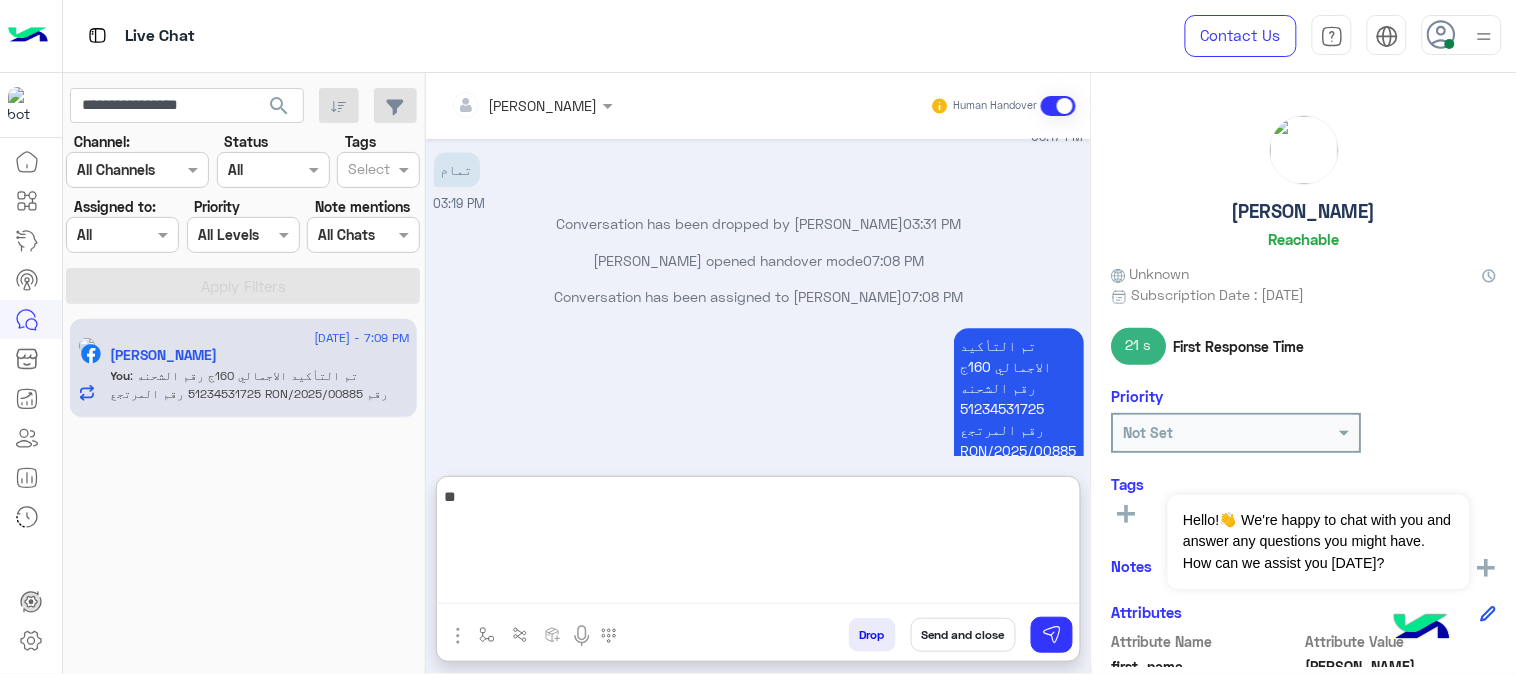 type on "*" 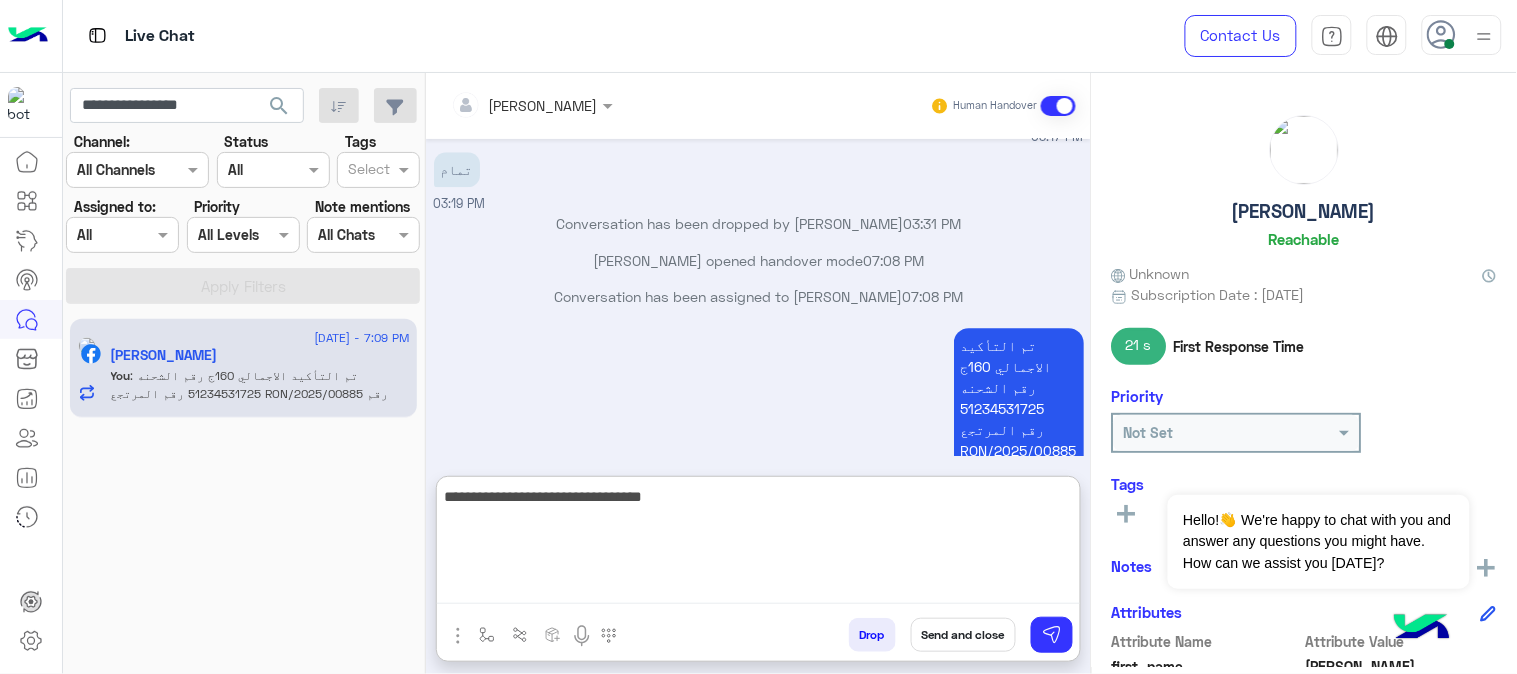 type on "**********" 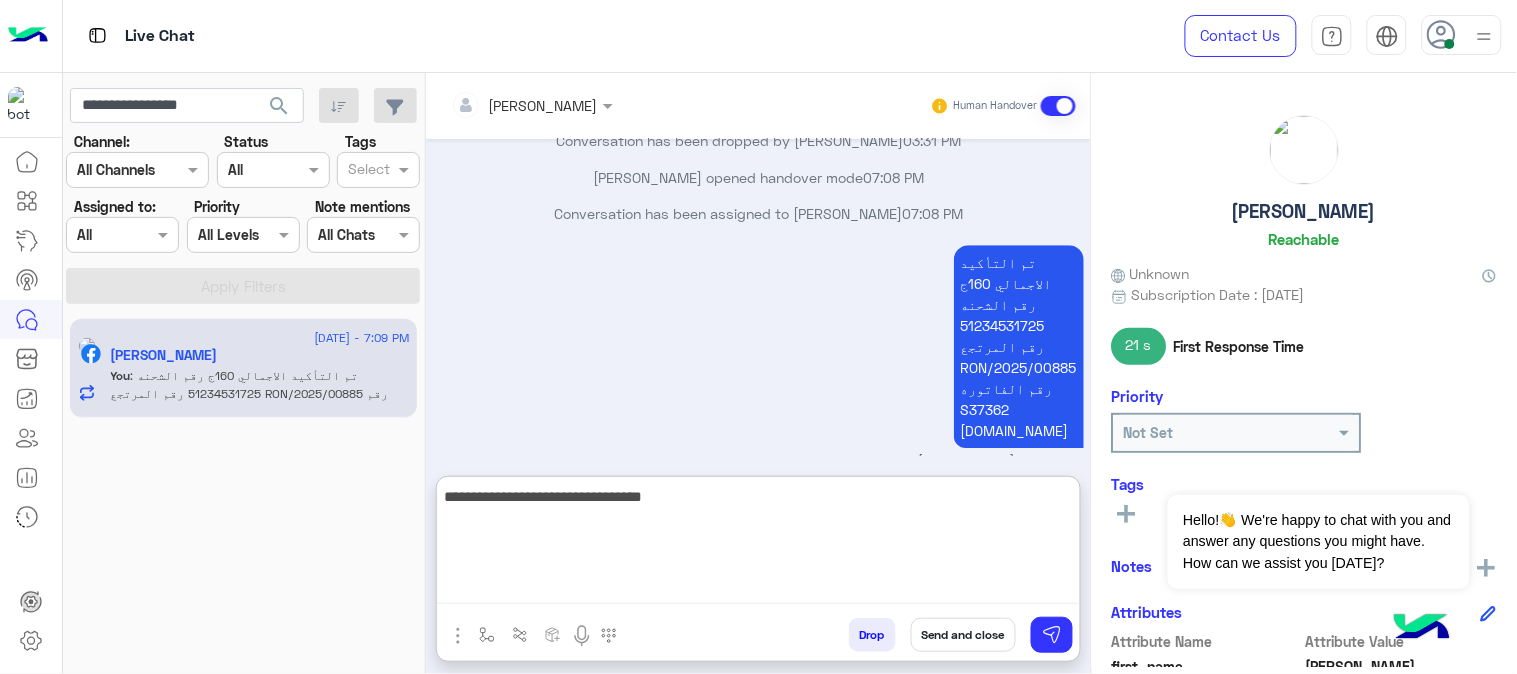 scroll, scrollTop: 1422, scrollLeft: 0, axis: vertical 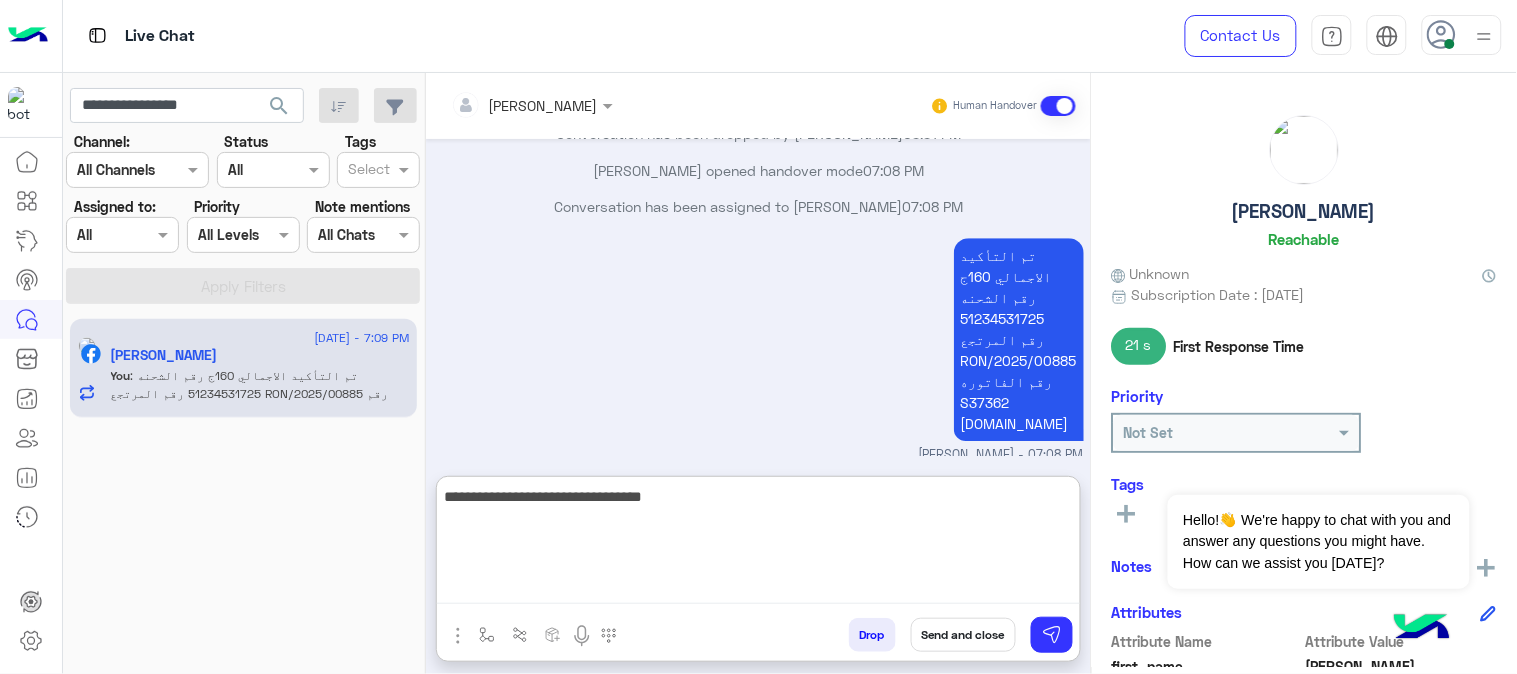 click at bounding box center [458, 636] 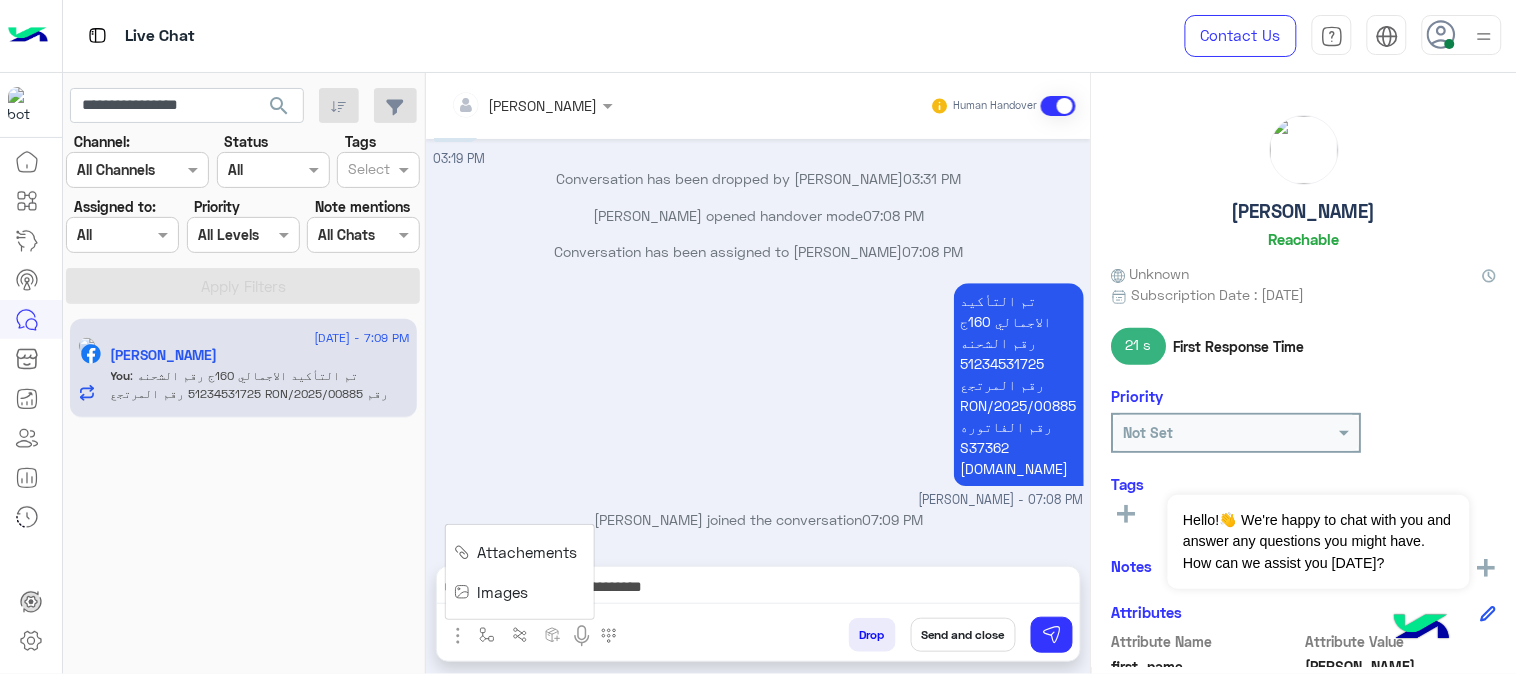 scroll, scrollTop: 1332, scrollLeft: 0, axis: vertical 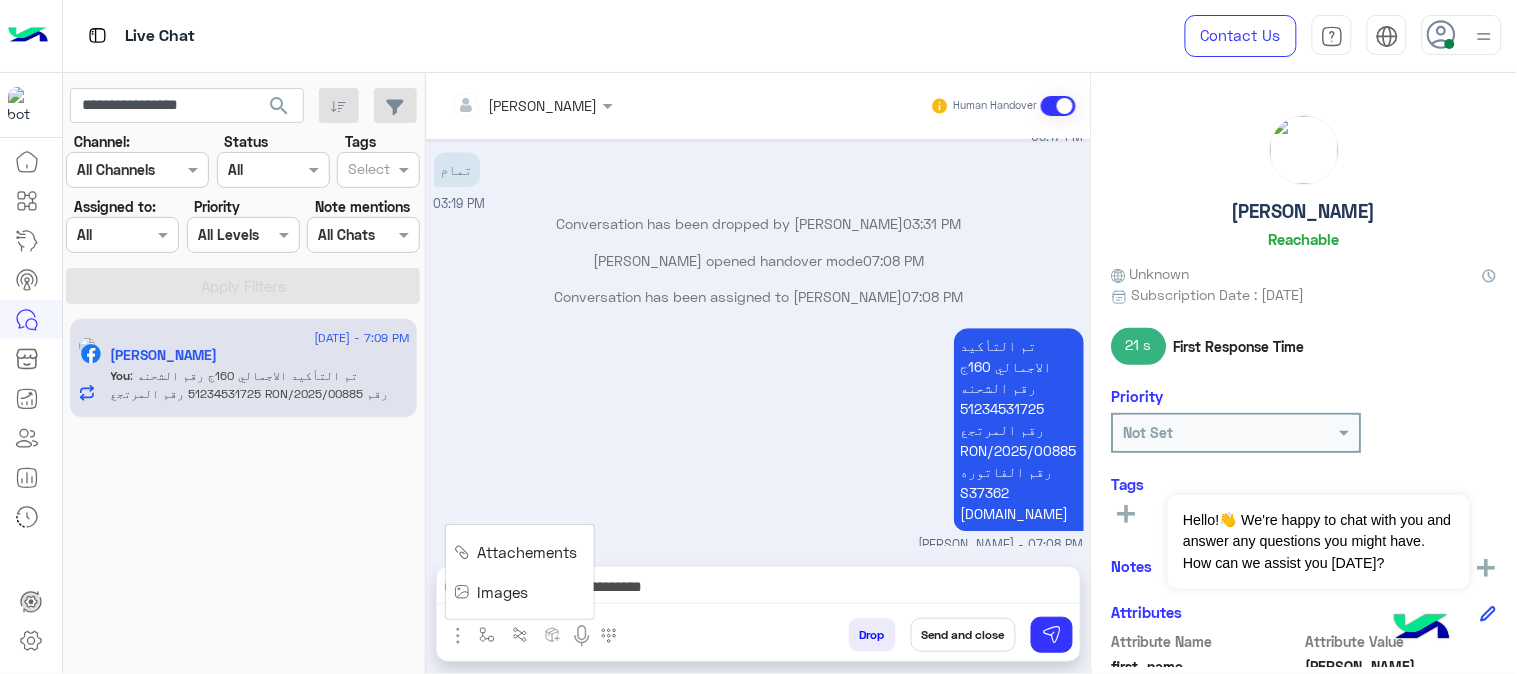 click on "Images" at bounding box center [495, 592] 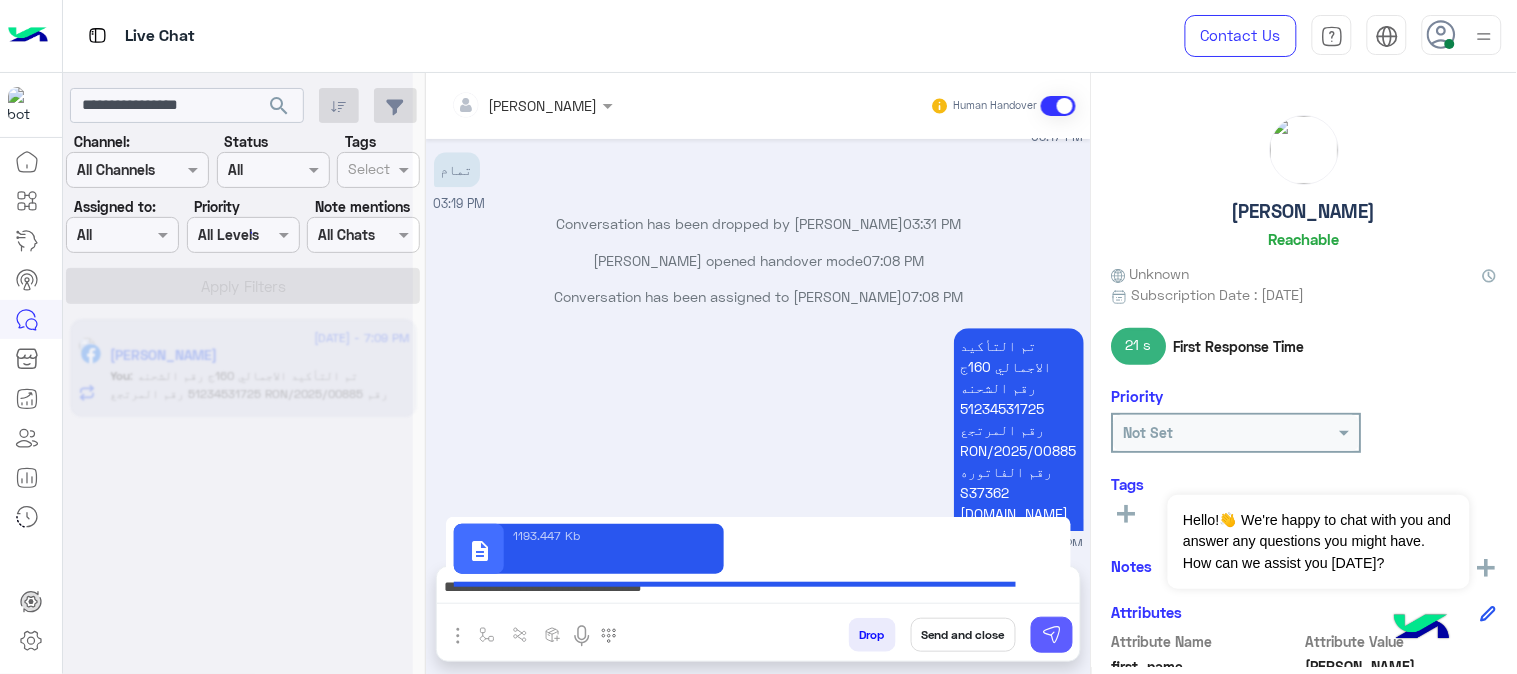 click at bounding box center [1052, 635] 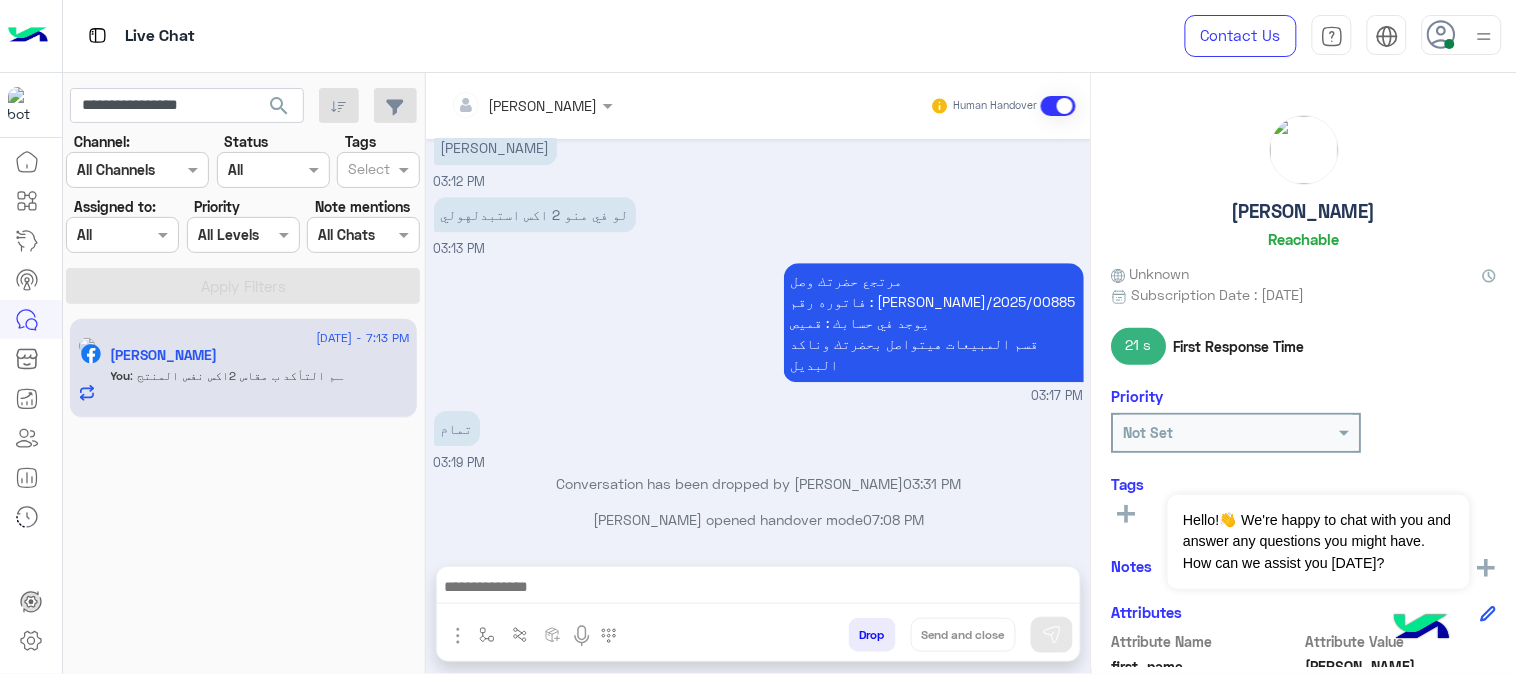 scroll, scrollTop: 1835, scrollLeft: 0, axis: vertical 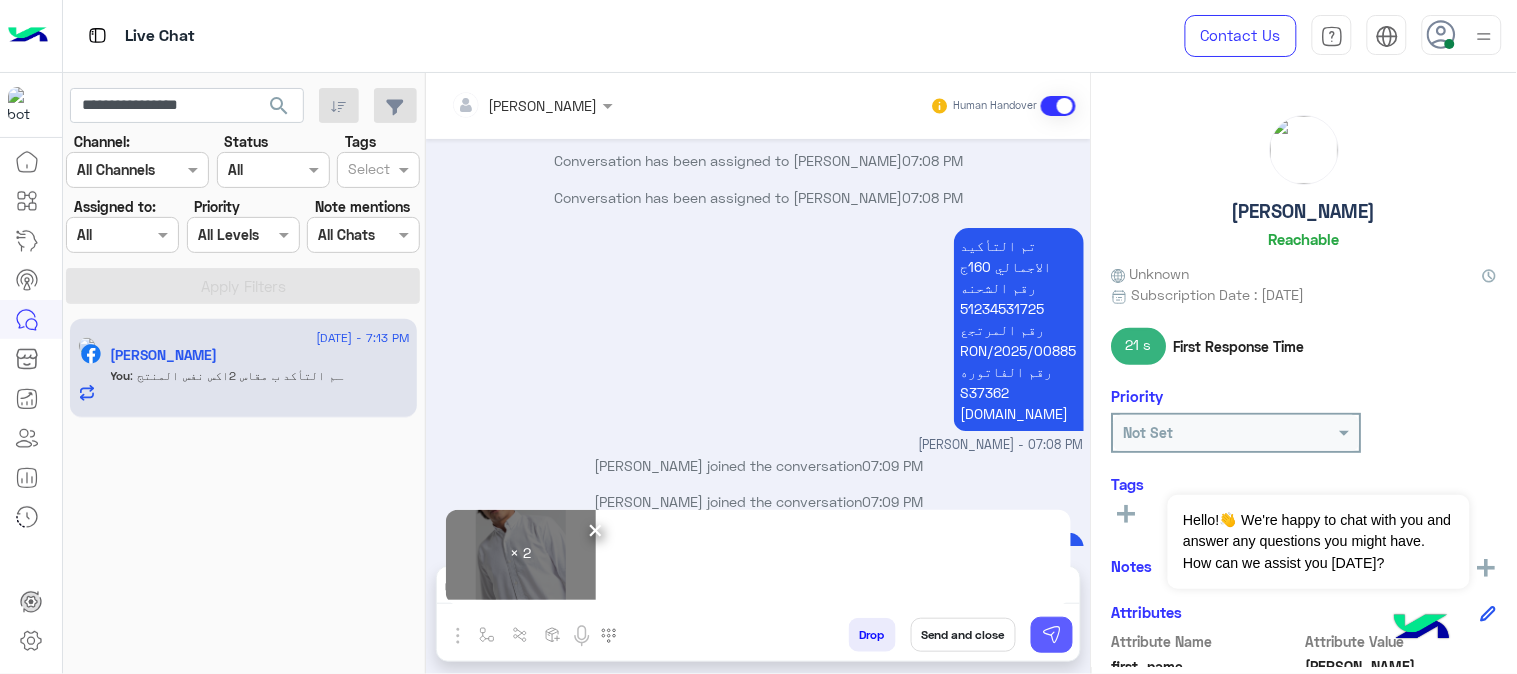 click at bounding box center [1052, 635] 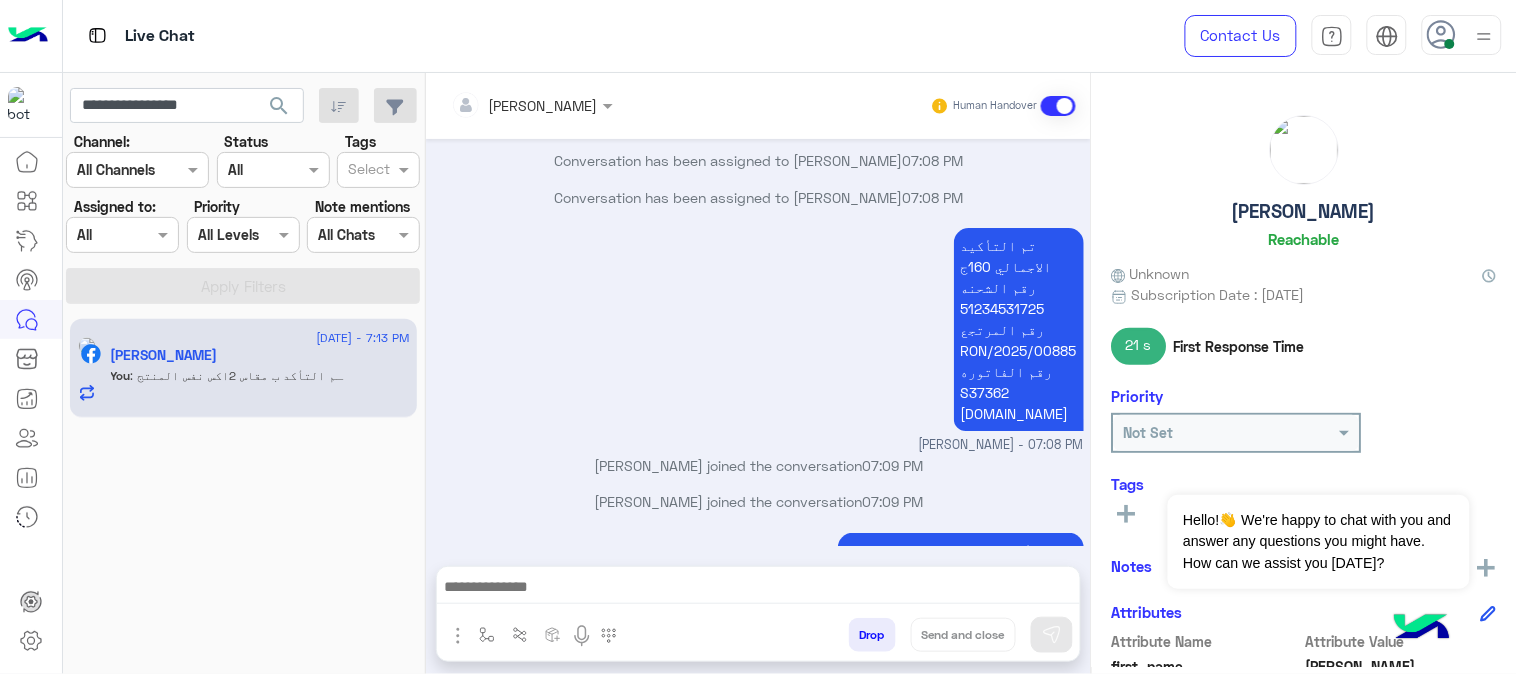 click on "تم التأكيد الاجمالي 160ج رقم الشحنه  51234531725 رقم المرتجع RON/2025/00885 رقم الفاتوره S37362 [DOMAIN_NAME]" at bounding box center [1019, -495] 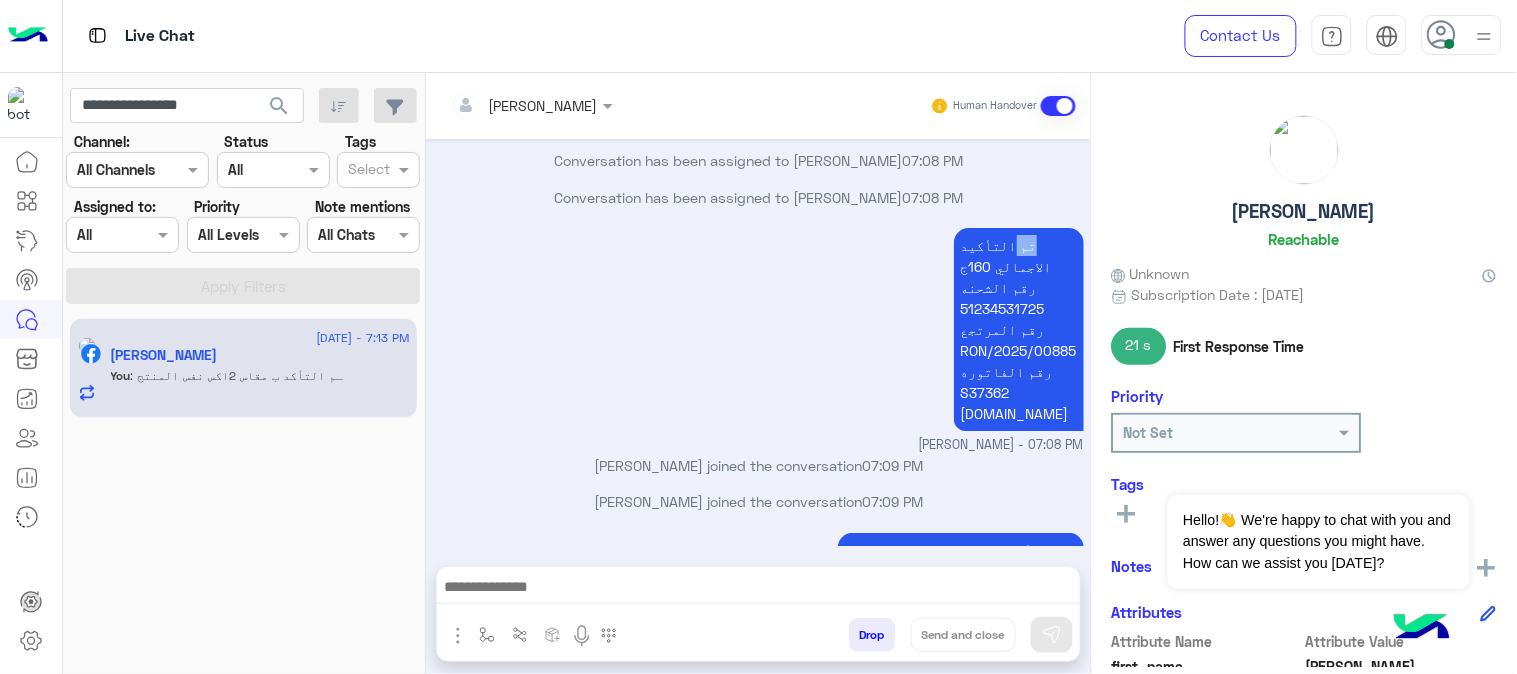 click on "تم التأكيد الاجمالي 160ج رقم الشحنه  51234531725 رقم المرتجع RON/2025/00885 رقم الفاتوره S37362 [DOMAIN_NAME]" at bounding box center (1019, -495) 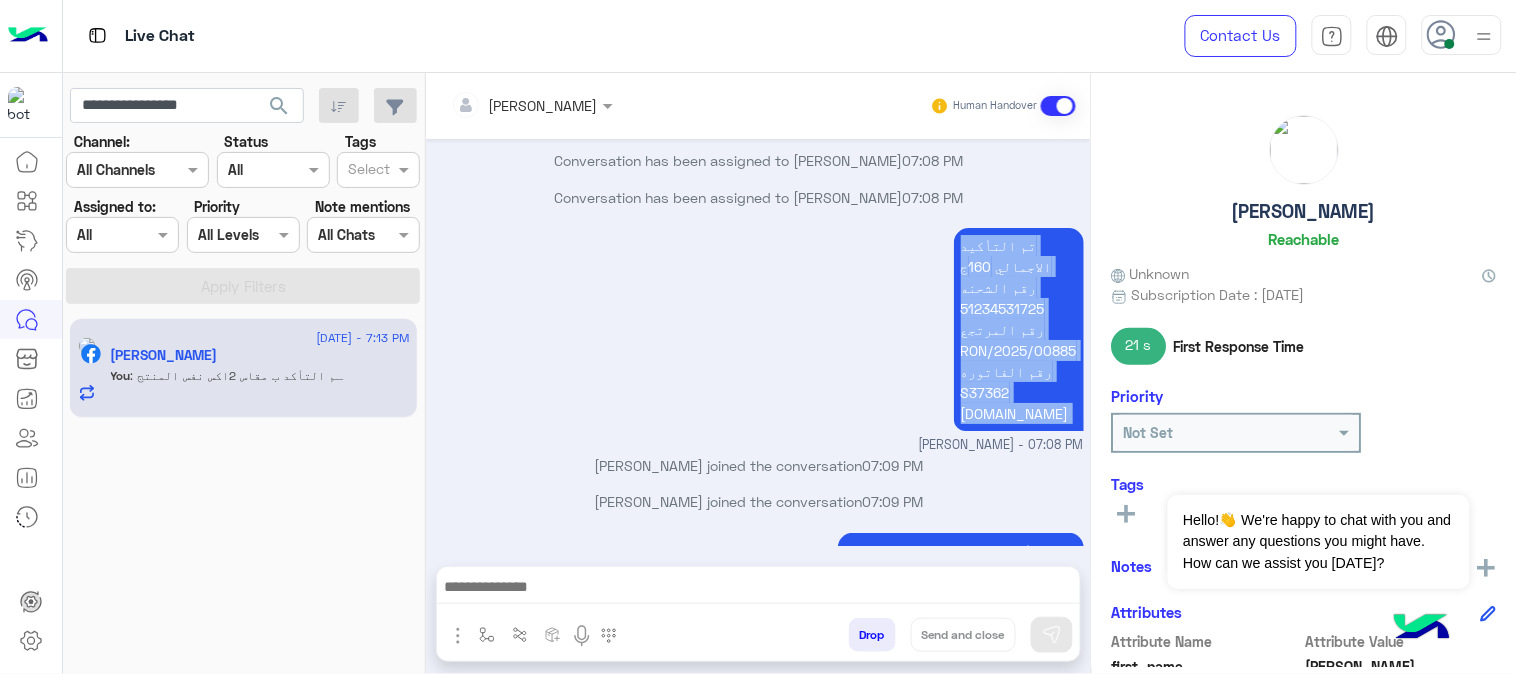 copy on "تم التأكيد الاجمالي 160ج رقم الشحنه  51234531725 رقم المرتجع RON/2025/00885 رقم الفاتوره S37362 [DOMAIN_NAME]" 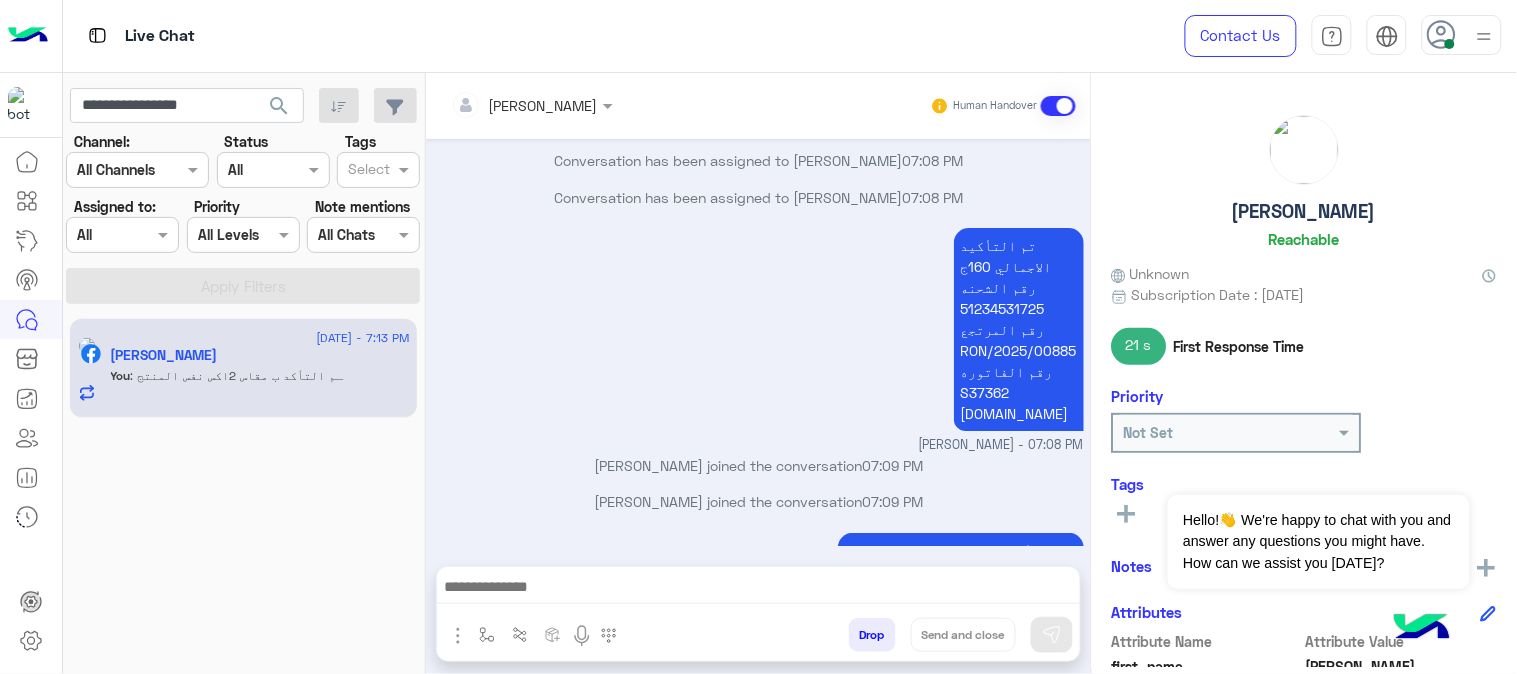 scroll, scrollTop: 1840, scrollLeft: 0, axis: vertical 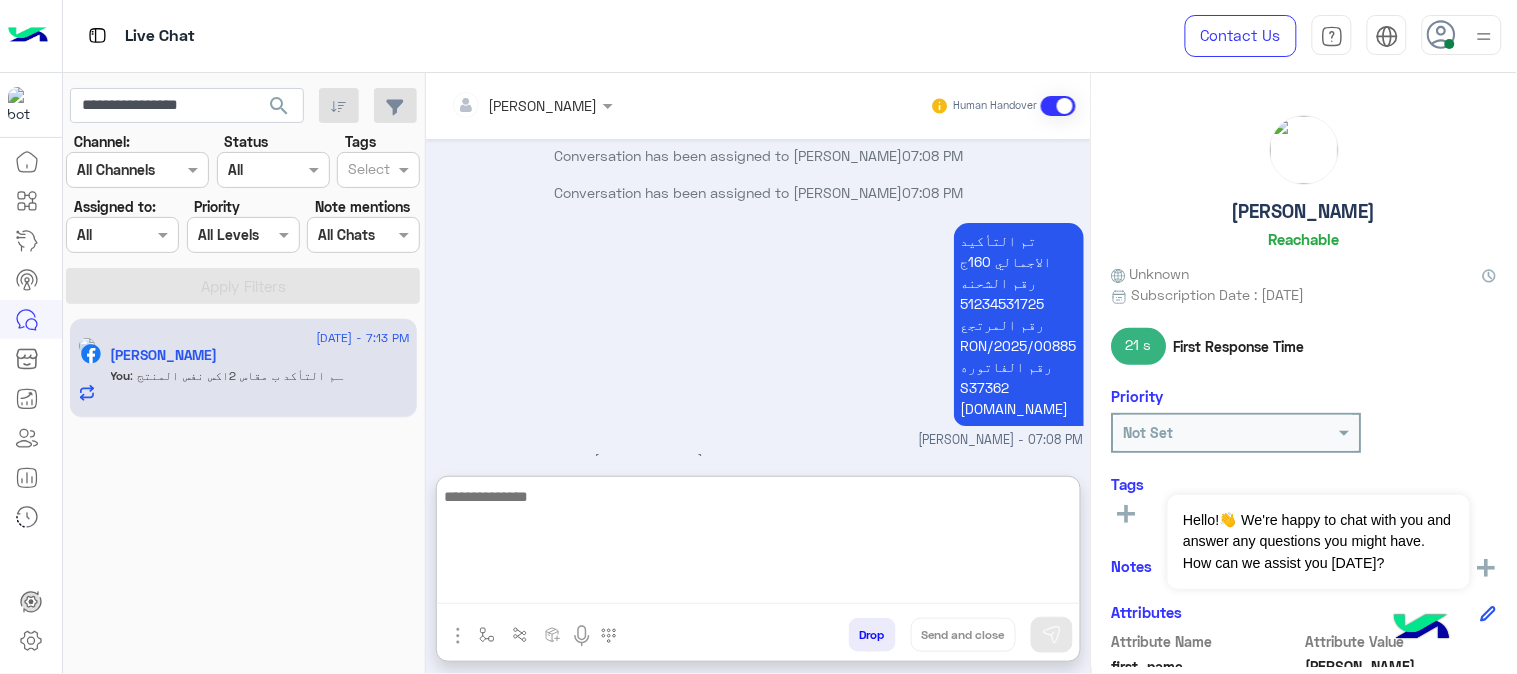 paste on "**********" 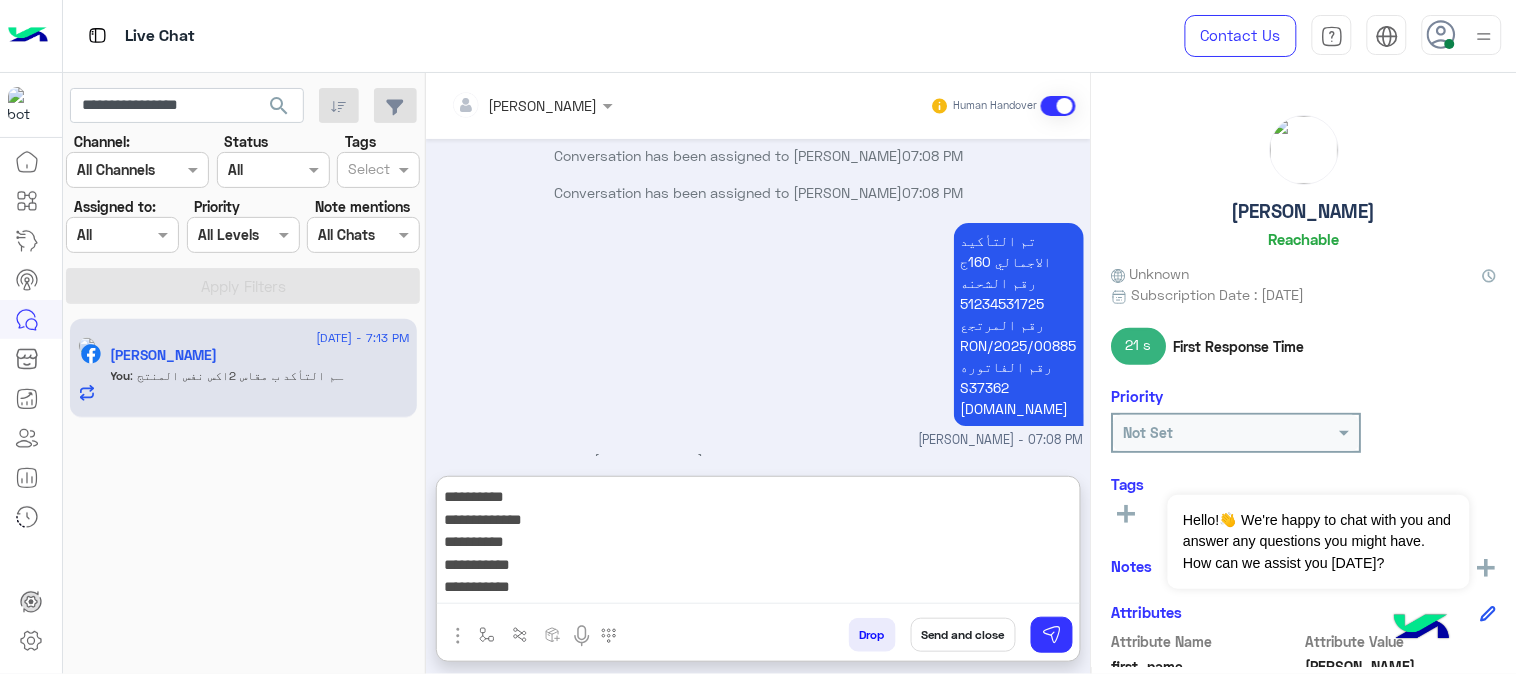 scroll, scrollTop: 128, scrollLeft: 0, axis: vertical 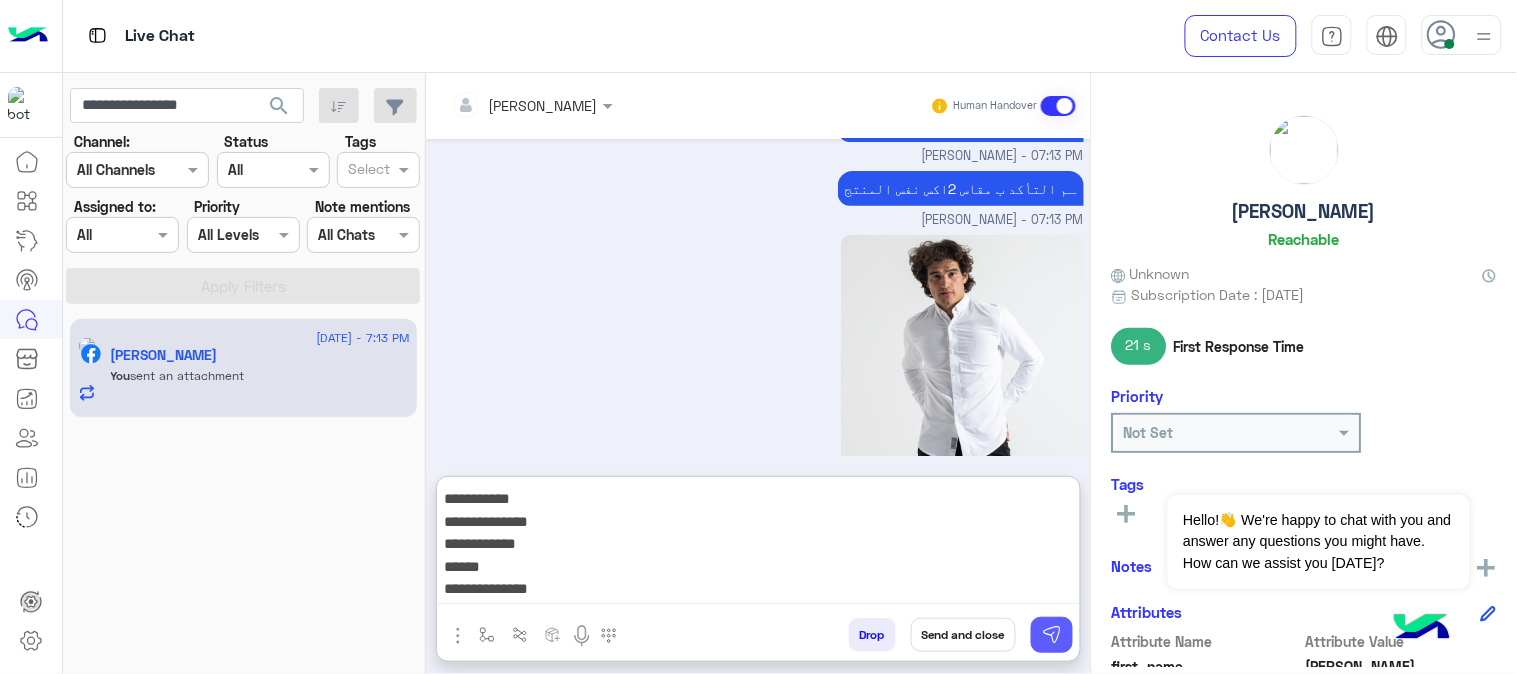 type on "**********" 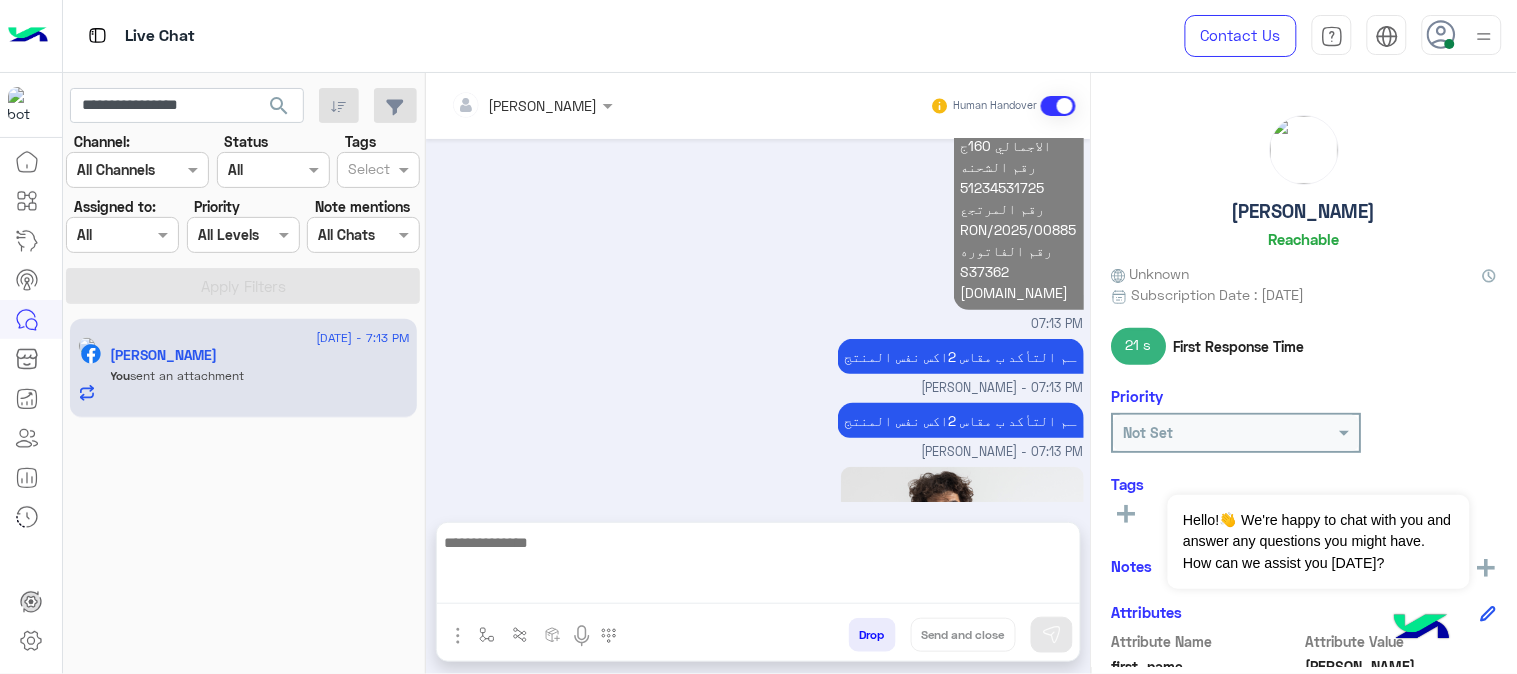 scroll, scrollTop: 0, scrollLeft: 0, axis: both 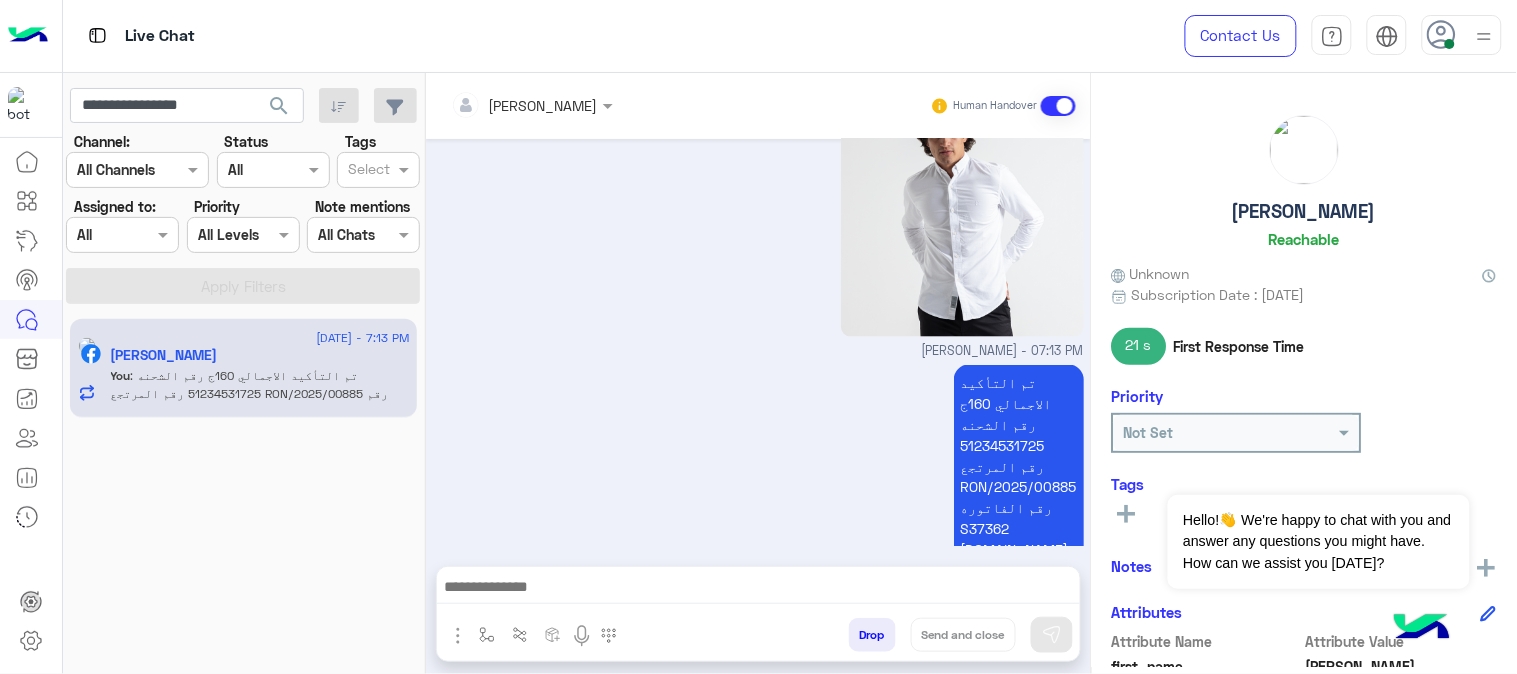 click on "Drop" at bounding box center [872, 635] 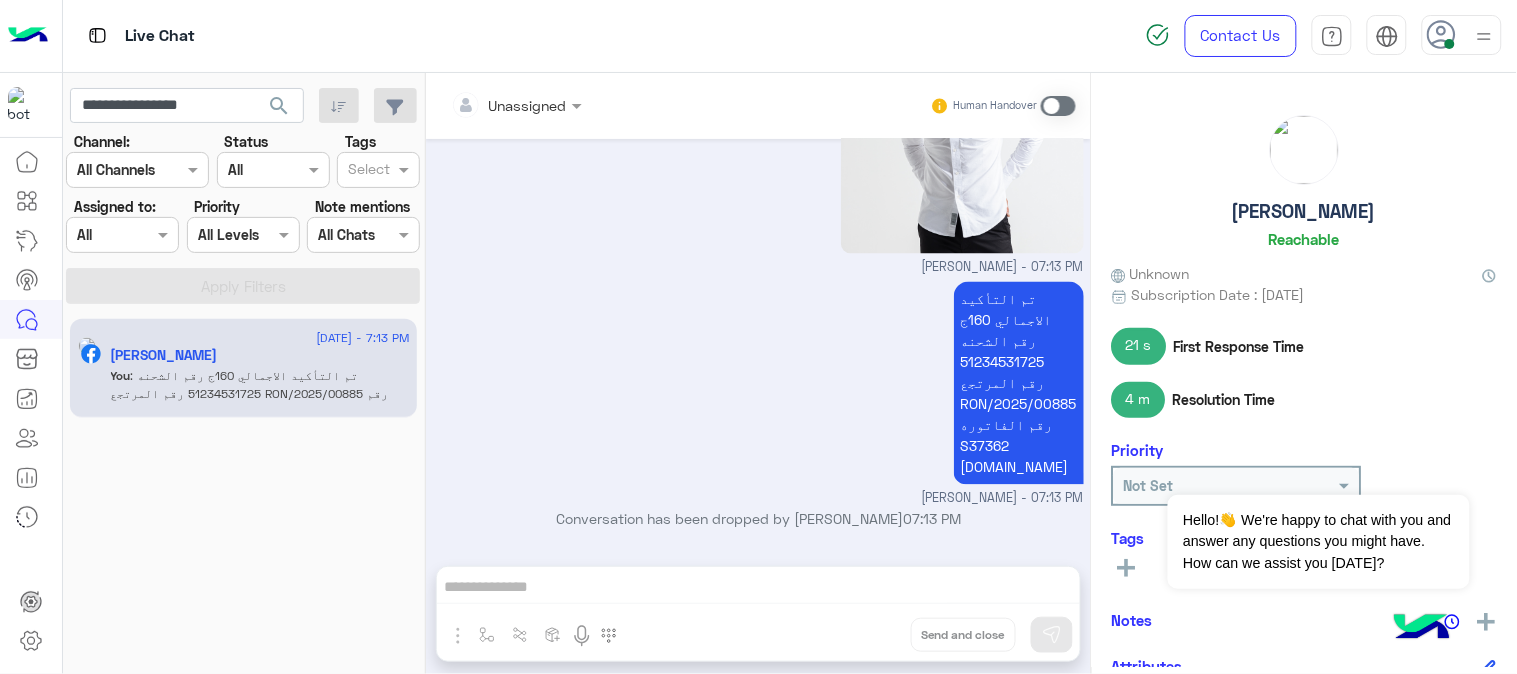 scroll, scrollTop: 881, scrollLeft: 0, axis: vertical 